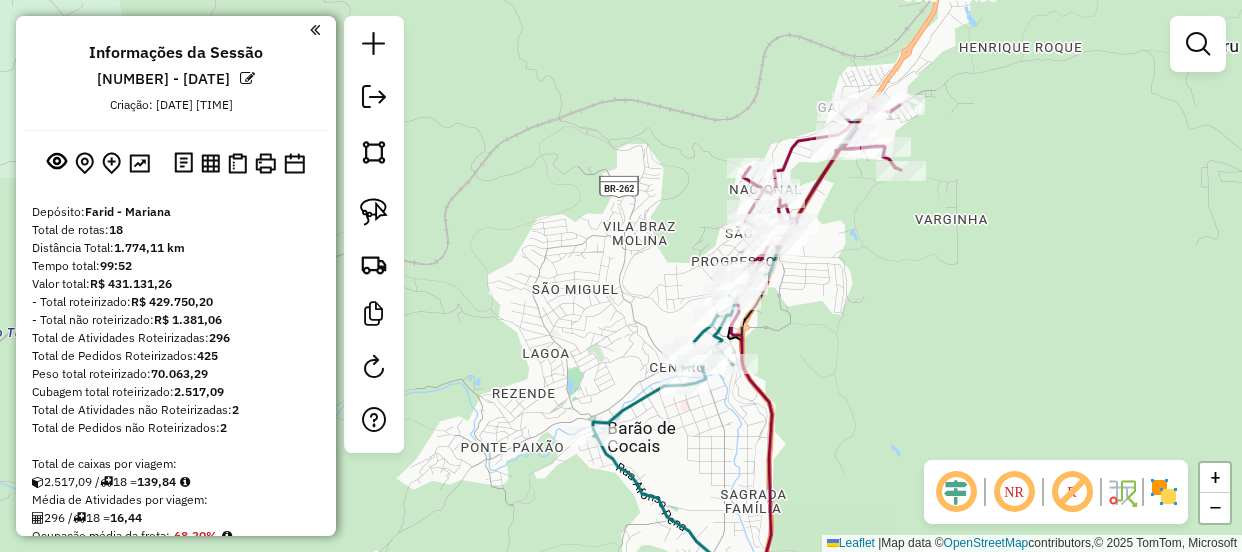 scroll, scrollTop: 0, scrollLeft: 0, axis: both 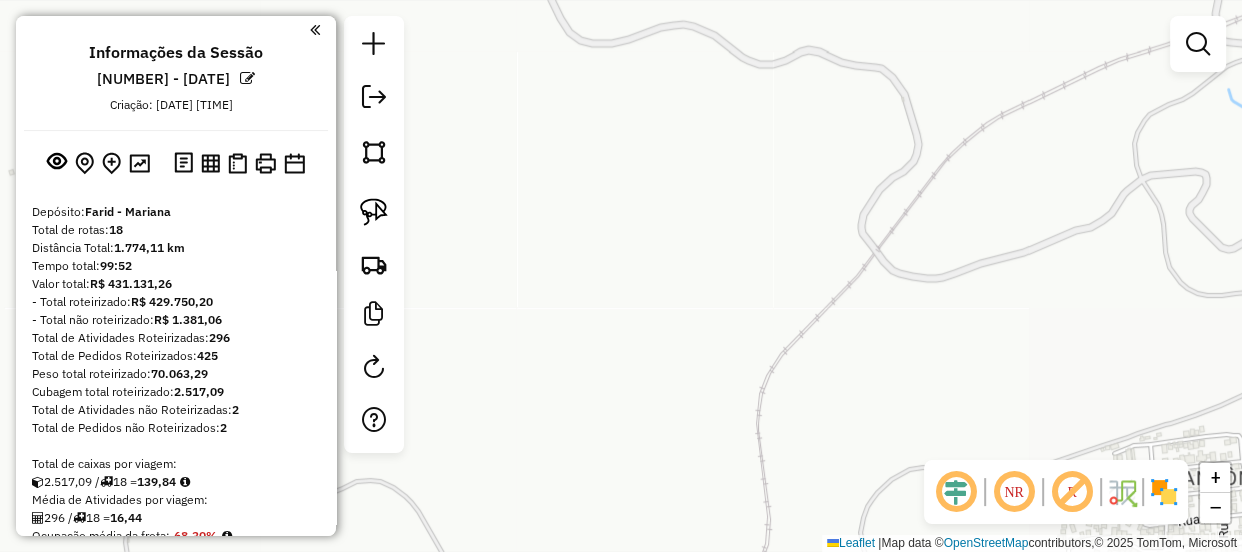 click at bounding box center (315, 30) 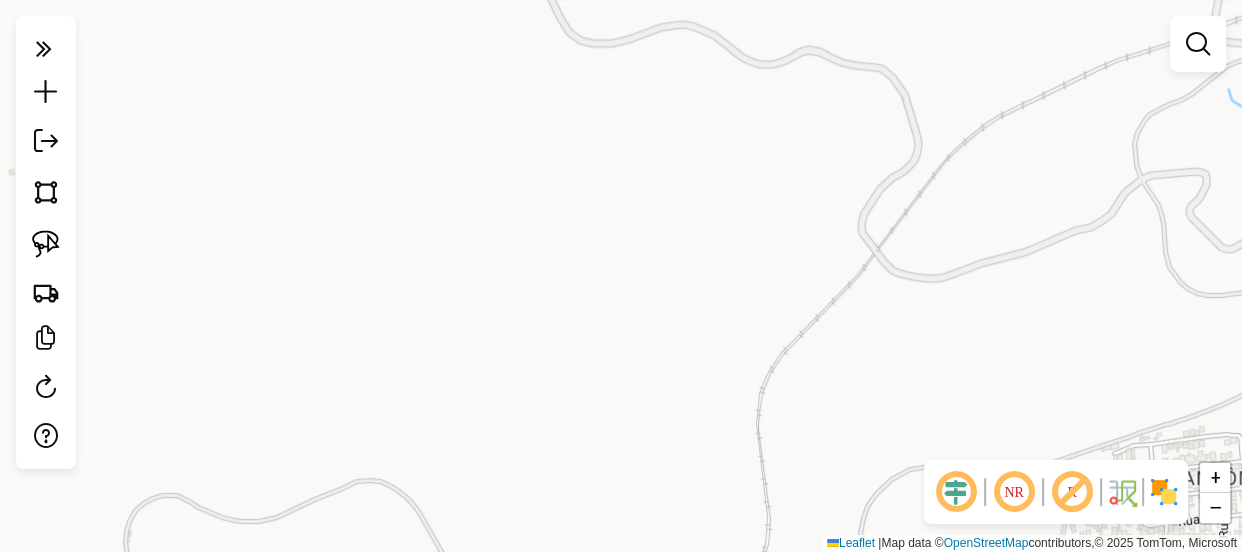 click on "Janela de atendimento Grade de atendimento Capacidade Transportadoras Veículos Cliente Pedidos  Rotas Selecione os dias de semana para filtrar as janelas de atendimento  Seg   Ter   Qua   Qui   Sex   Sáb   Dom  Informe o período da janela de atendimento: De: Até:  Filtrar exatamente a janela do cliente  Considerar janela de atendimento padrão  Selecione os dias de semana para filtrar as grades de atendimento  Seg   Ter   Qua   Qui   Sex   Sáb   Dom   Considerar clientes sem dia de atendimento cadastrado  Clientes fora do dia de atendimento selecionado Filtrar as atividades entre os valores definidos abaixo:  Peso mínimo:   Peso máximo:   Cubagem mínima:   Cubagem máxima:   De:   Até:  Filtrar as atividades entre o tempo de atendimento definido abaixo:  De:   Até:   Considerar capacidade total dos clientes não roteirizados Transportadora: Selecione um ou mais itens Tipo de veículo: Selecione um ou mais itens Veículo: Selecione um ou mais itens Motorista: Selecione um ou mais itens Nome: Rótulo:" 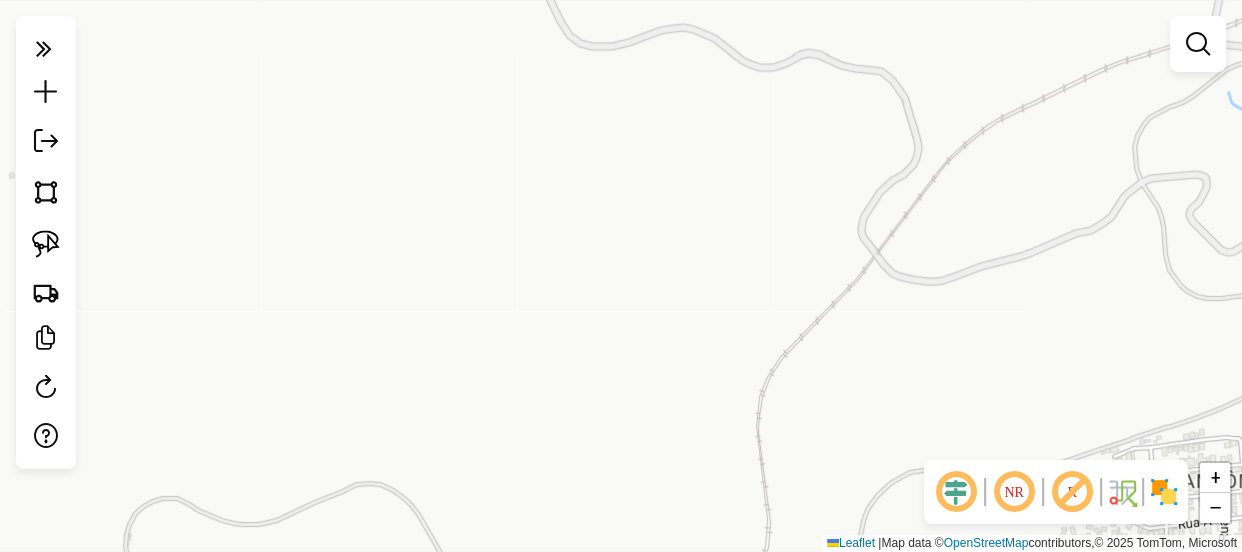 click on "Janela de atendimento Grade de atendimento Capacidade Transportadoras Veículos Cliente Pedidos  Rotas Selecione os dias de semana para filtrar as janelas de atendimento  Seg   Ter   Qua   Qui   Sex   Sáb   Dom  Informe o período da janela de atendimento: De: Até:  Filtrar exatamente a janela do cliente  Considerar janela de atendimento padrão  Selecione os dias de semana para filtrar as grades de atendimento  Seg   Ter   Qua   Qui   Sex   Sáb   Dom   Considerar clientes sem dia de atendimento cadastrado  Clientes fora do dia de atendimento selecionado Filtrar as atividades entre os valores definidos abaixo:  Peso mínimo:   Peso máximo:   Cubagem mínima:   Cubagem máxima:   De:   Até:  Filtrar as atividades entre o tempo de atendimento definido abaixo:  De:   Até:   Considerar capacidade total dos clientes não roteirizados Transportadora: Selecione um ou mais itens Tipo de veículo: Selecione um ou mais itens Veículo: Selecione um ou mais itens Motorista: Selecione um ou mais itens Nome: Rótulo:" 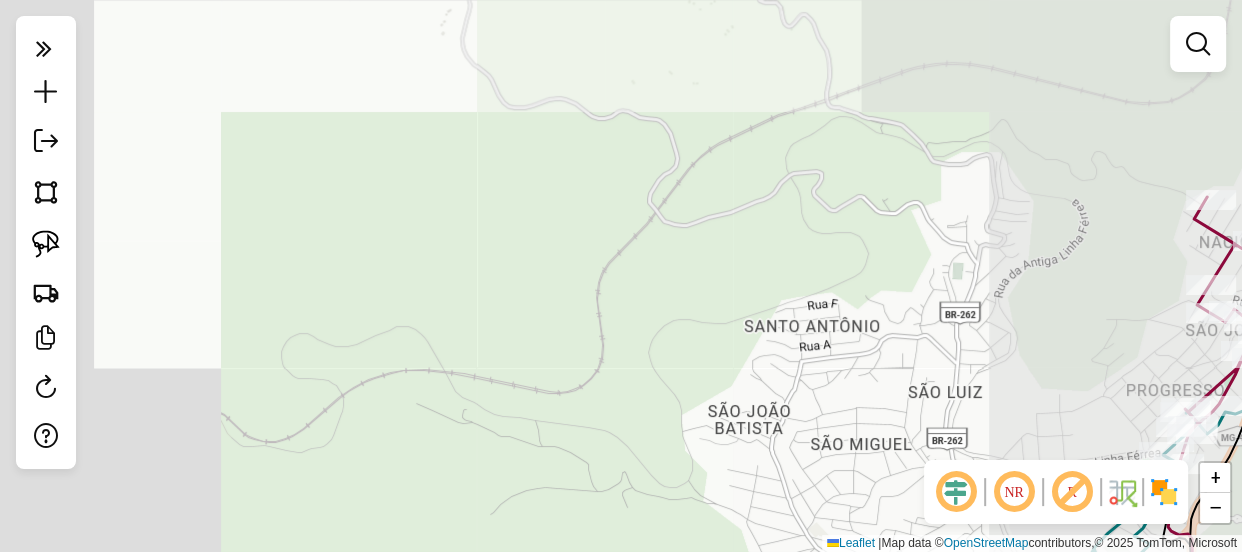 drag, startPoint x: 779, startPoint y: 339, endPoint x: 585, endPoint y: 216, distance: 229.70633 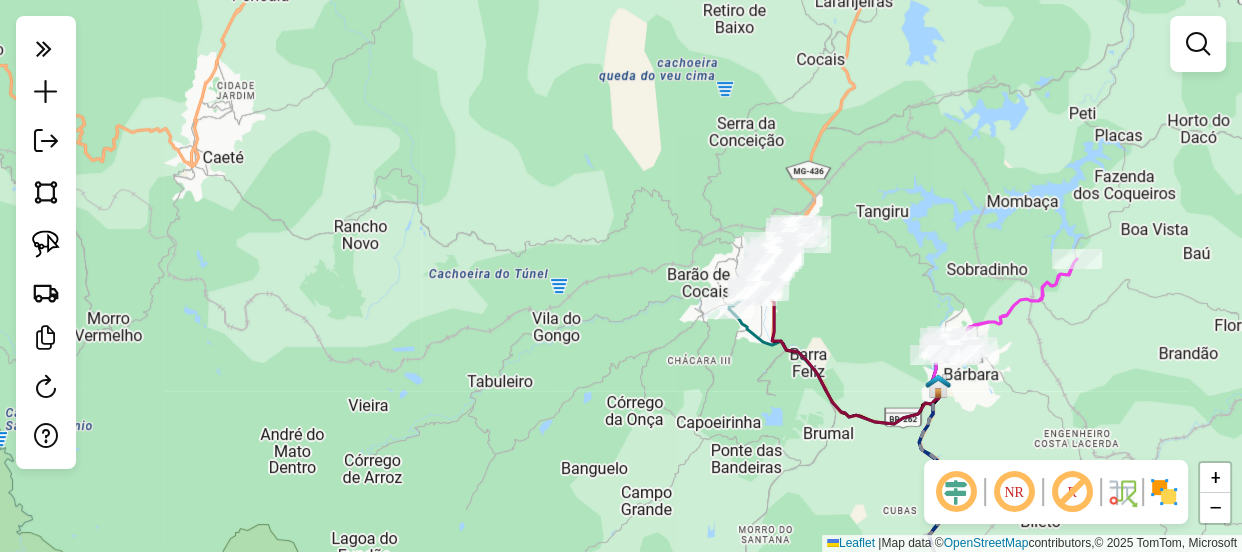 drag, startPoint x: 614, startPoint y: 336, endPoint x: 594, endPoint y: 55, distance: 281.71085 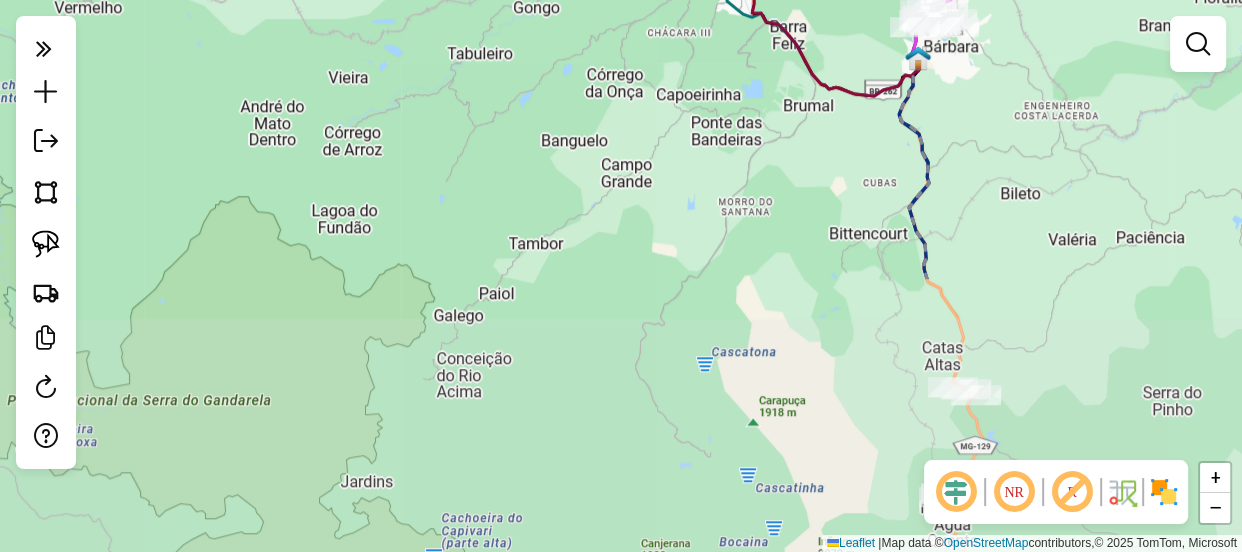 drag, startPoint x: 586, startPoint y: 180, endPoint x: 627, endPoint y: 70, distance: 117.3925 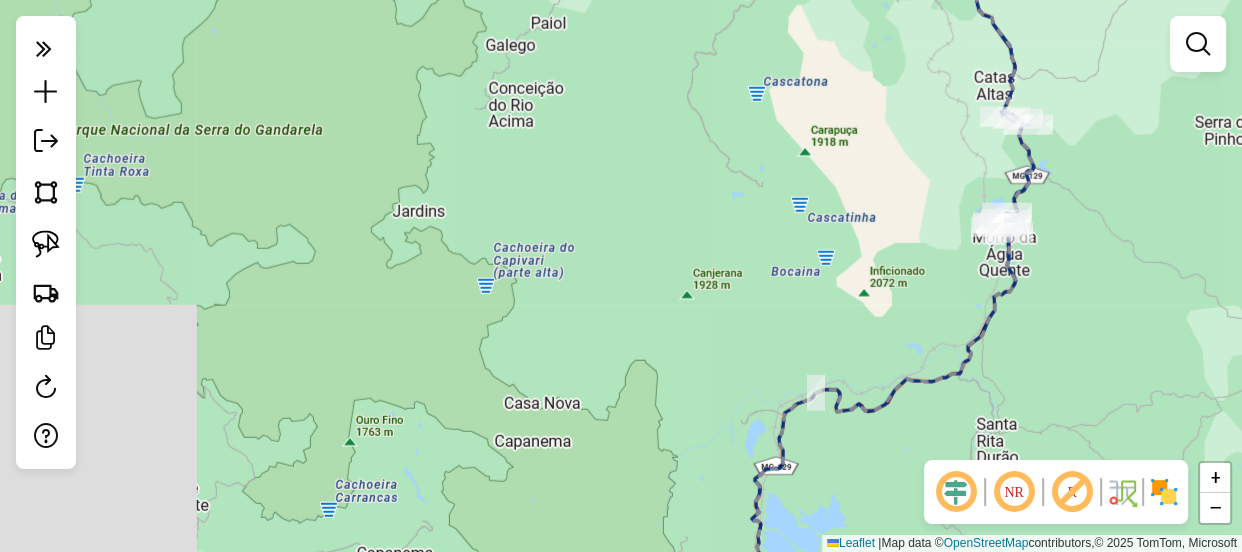 drag, startPoint x: 600, startPoint y: 300, endPoint x: 589, endPoint y: 93, distance: 207.29207 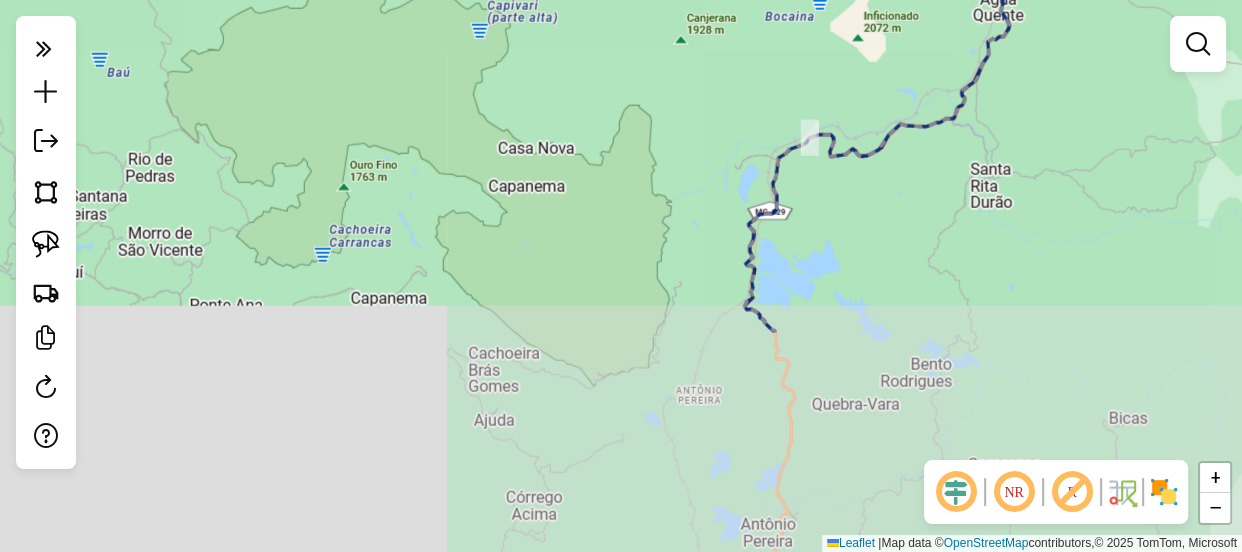 click on "Janela de atendimento Grade de atendimento Capacidade Transportadoras Veículos Cliente Pedidos  Rotas Selecione os dias de semana para filtrar as janelas de atendimento  Seg   Ter   Qua   Qui   Sex   Sáb   Dom  Informe o período da janela de atendimento: De: Até:  Filtrar exatamente a janela do cliente  Considerar janela de atendimento padrão  Selecione os dias de semana para filtrar as grades de atendimento  Seg   Ter   Qua   Qui   Sex   Sáb   Dom   Considerar clientes sem dia de atendimento cadastrado  Clientes fora do dia de atendimento selecionado Filtrar as atividades entre os valores definidos abaixo:  Peso mínimo:   Peso máximo:   Cubagem mínima:   Cubagem máxima:   De:   Até:  Filtrar as atividades entre o tempo de atendimento definido abaixo:  De:   Até:   Considerar capacidade total dos clientes não roteirizados Transportadora: Selecione um ou mais itens Tipo de veículo: Selecione um ou mais itens Veículo: Selecione um ou mais itens Motorista: Selecione um ou mais itens Nome: Rótulo:" 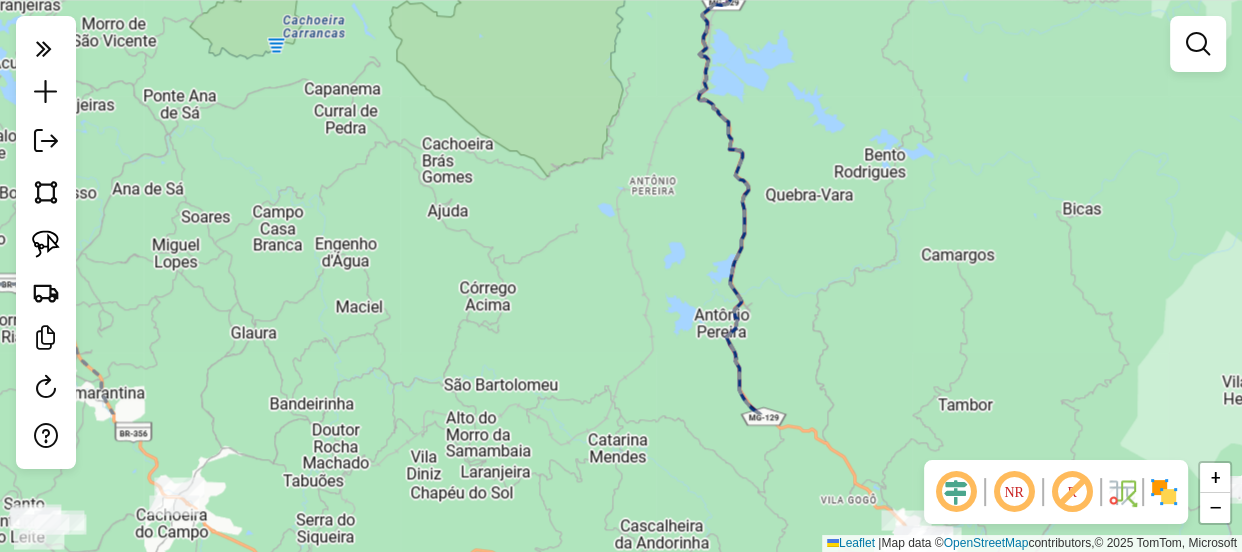 drag, startPoint x: 568, startPoint y: 249, endPoint x: 519, endPoint y: 105, distance: 152.10852 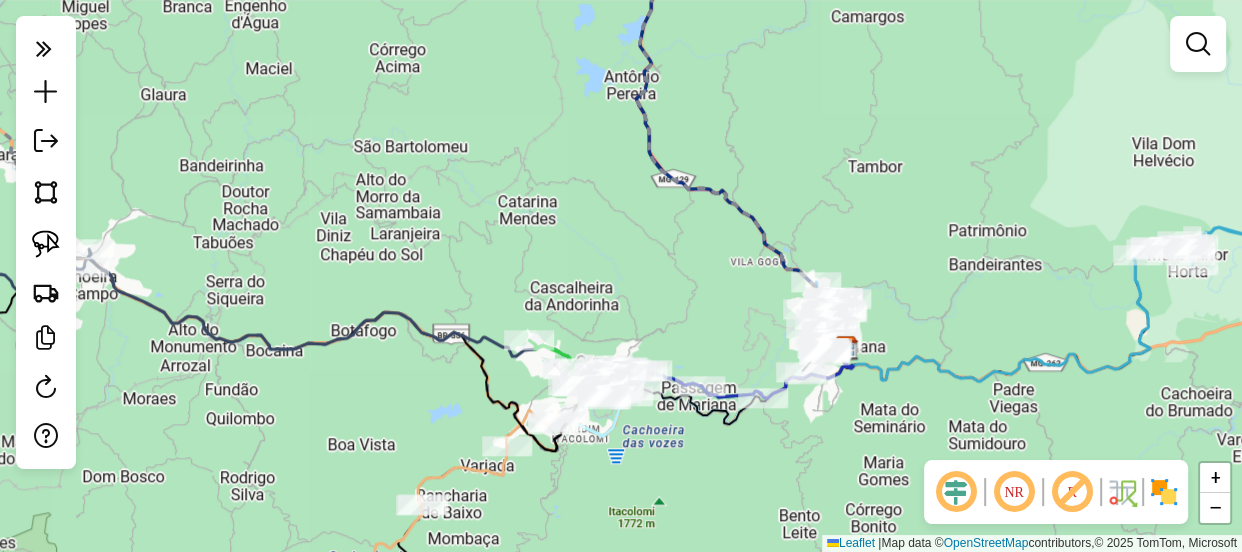 drag, startPoint x: 575, startPoint y: 324, endPoint x: 700, endPoint y: 223, distance: 160.7047 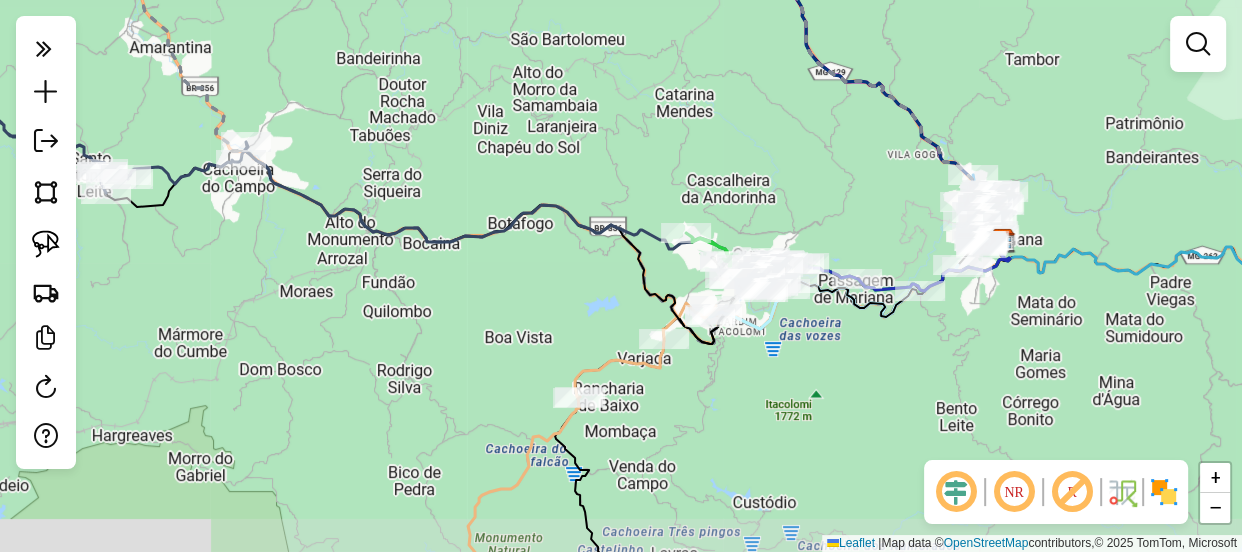 drag, startPoint x: 297, startPoint y: 203, endPoint x: 449, endPoint y: 317, distance: 190 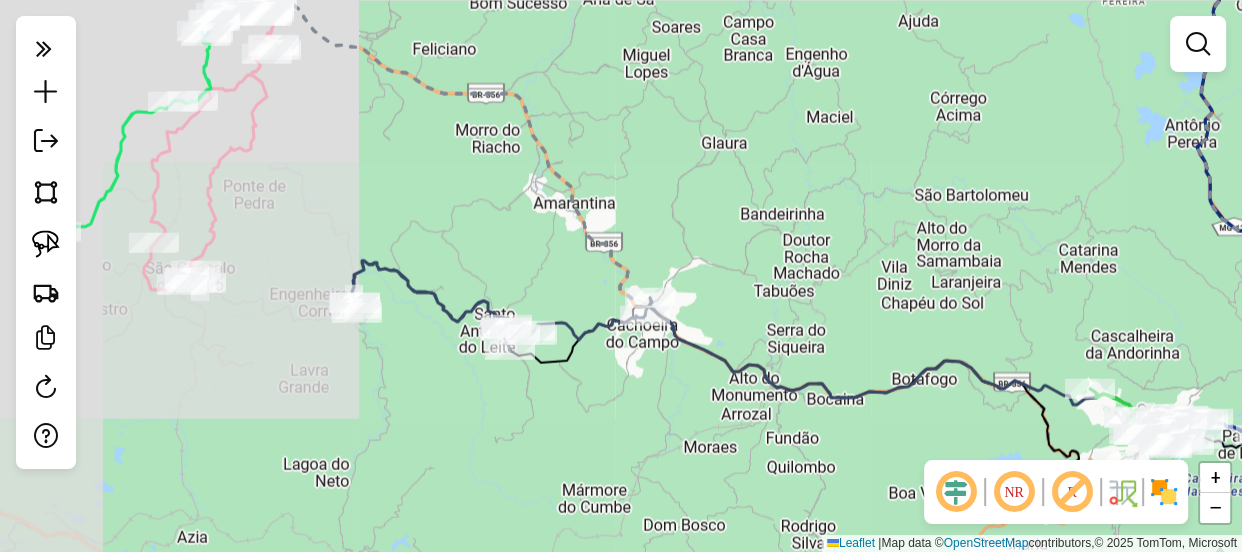 drag, startPoint x: 393, startPoint y: 324, endPoint x: 506, endPoint y: 348, distance: 115.52056 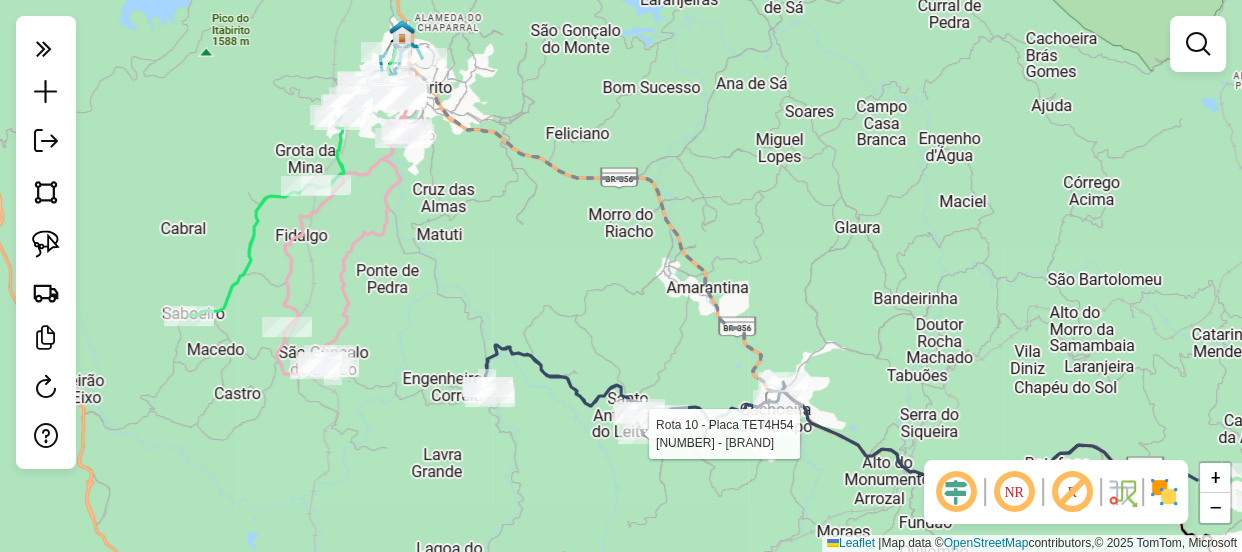 drag, startPoint x: 493, startPoint y: 302, endPoint x: 575, endPoint y: 397, distance: 125.49502 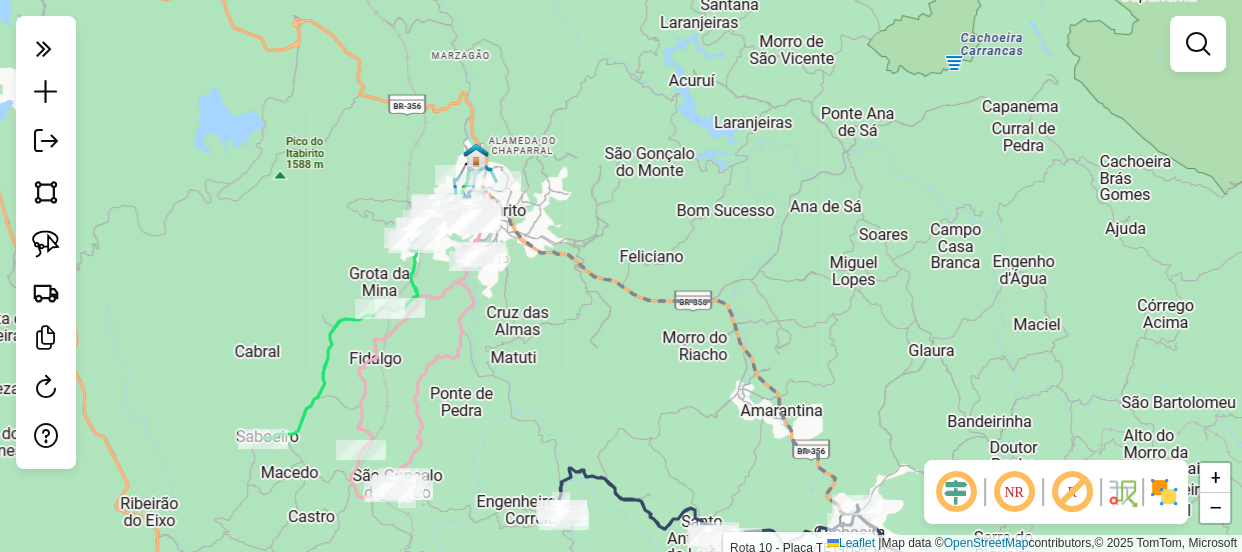 click on "Rota 10 - Placa TET4H54  18026 - SANTO HAMBURGUER Janela de atendimento Grade de atendimento Capacidade Transportadoras Veículos Cliente Pedidos  Rotas Selecione os dias de semana para filtrar as janelas de atendimento  Seg   Ter   Qua   Qui   Sex   Sáb   Dom  Informe o período da janela de atendimento: De: Até:  Filtrar exatamente a janela do cliente  Considerar janela de atendimento padrão  Selecione os dias de semana para filtrar as grades de atendimento  Seg   Ter   Qua   Qui   Sex   Sáb   Dom   Considerar clientes sem dia de atendimento cadastrado  Clientes fora do dia de atendimento selecionado Filtrar as atividades entre os valores definidos abaixo:  Peso mínimo:   Peso máximo:   Cubagem mínima:   Cubagem máxima:   De:   Até:  Filtrar as atividades entre o tempo de atendimento definido abaixo:  De:   Até:   Considerar capacidade total dos clientes não roteirizados Transportadora: Selecione um ou mais itens Tipo de veículo: Selecione um ou mais itens Veículo: Selecione um ou mais itens +" 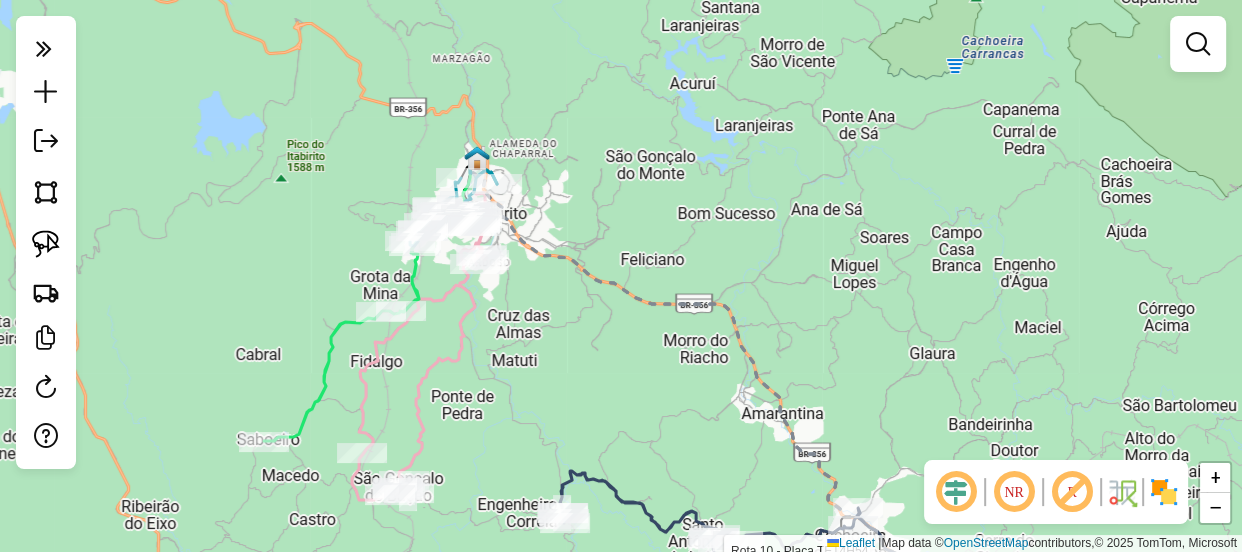 drag, startPoint x: 472, startPoint y: 350, endPoint x: 499, endPoint y: 429, distance: 83.48653 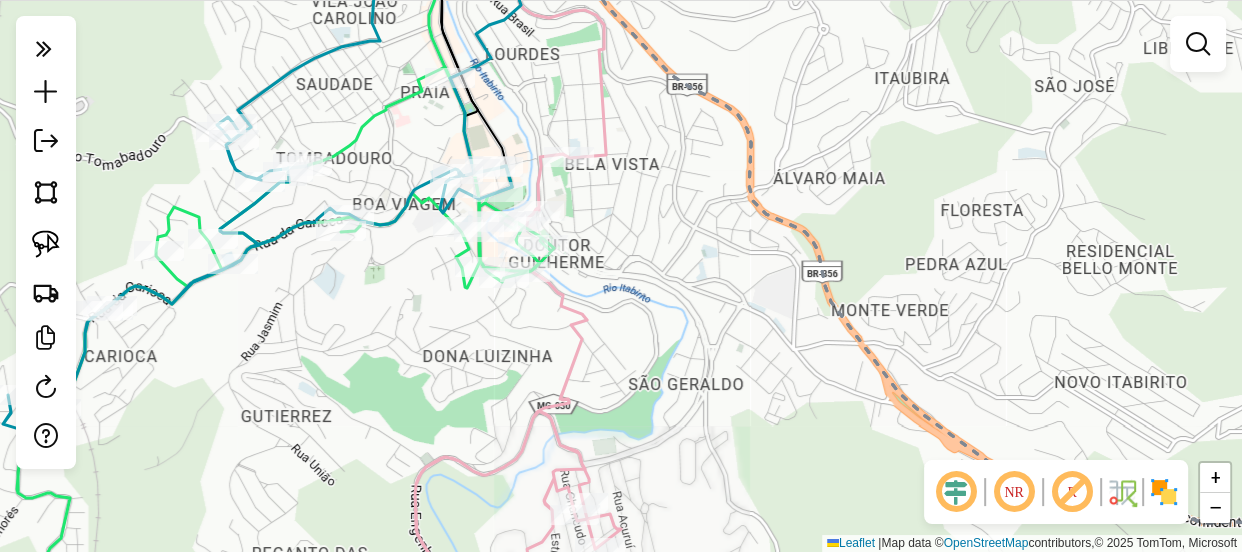 drag, startPoint x: 421, startPoint y: 349, endPoint x: 428, endPoint y: 383, distance: 34.713108 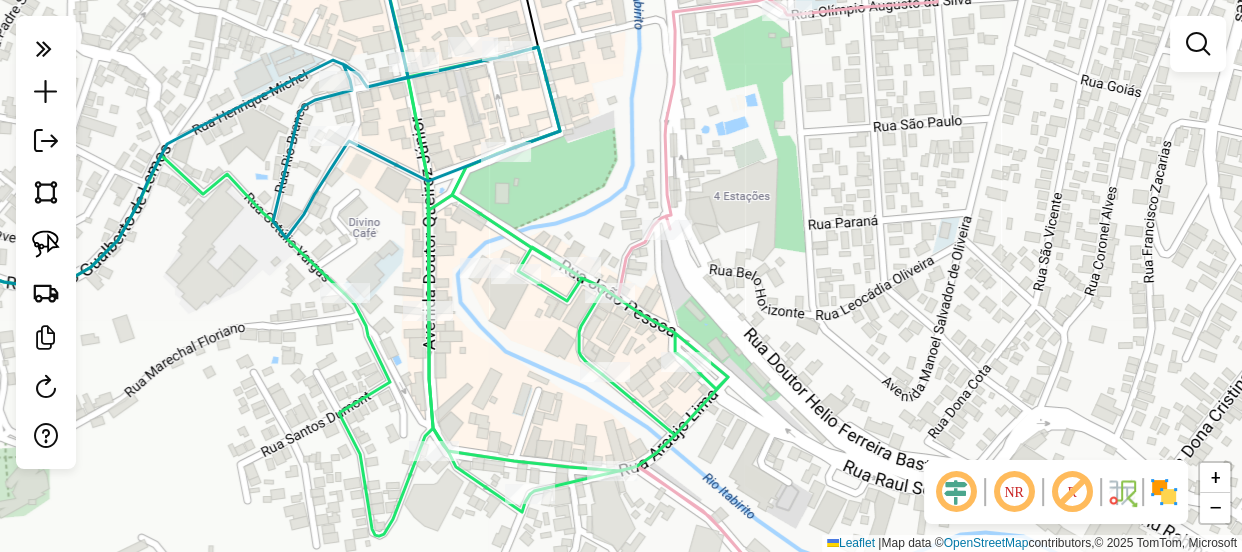 drag, startPoint x: 334, startPoint y: 238, endPoint x: 526, endPoint y: 236, distance: 192.01042 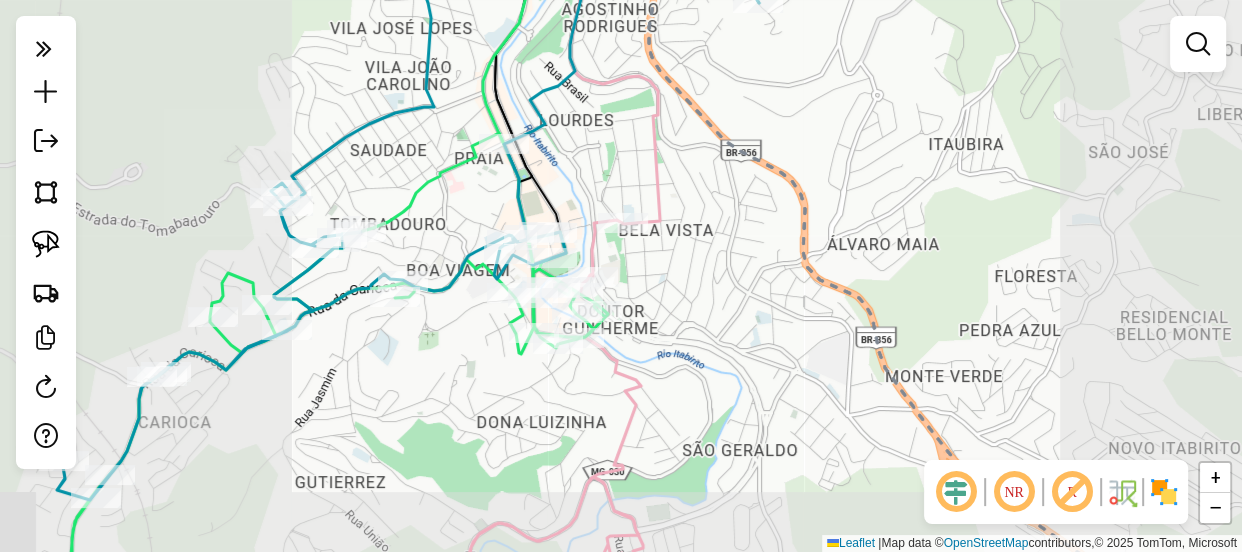drag, startPoint x: 470, startPoint y: 323, endPoint x: 594, endPoint y: 333, distance: 124.40257 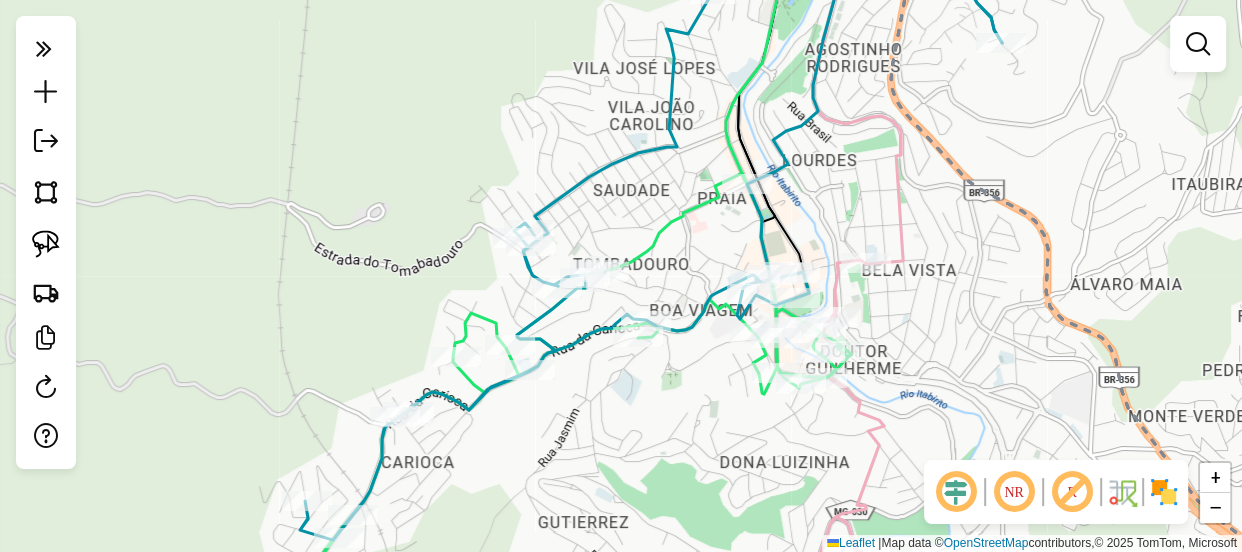 drag, startPoint x: 680, startPoint y: 377, endPoint x: 636, endPoint y: 412, distance: 56.22277 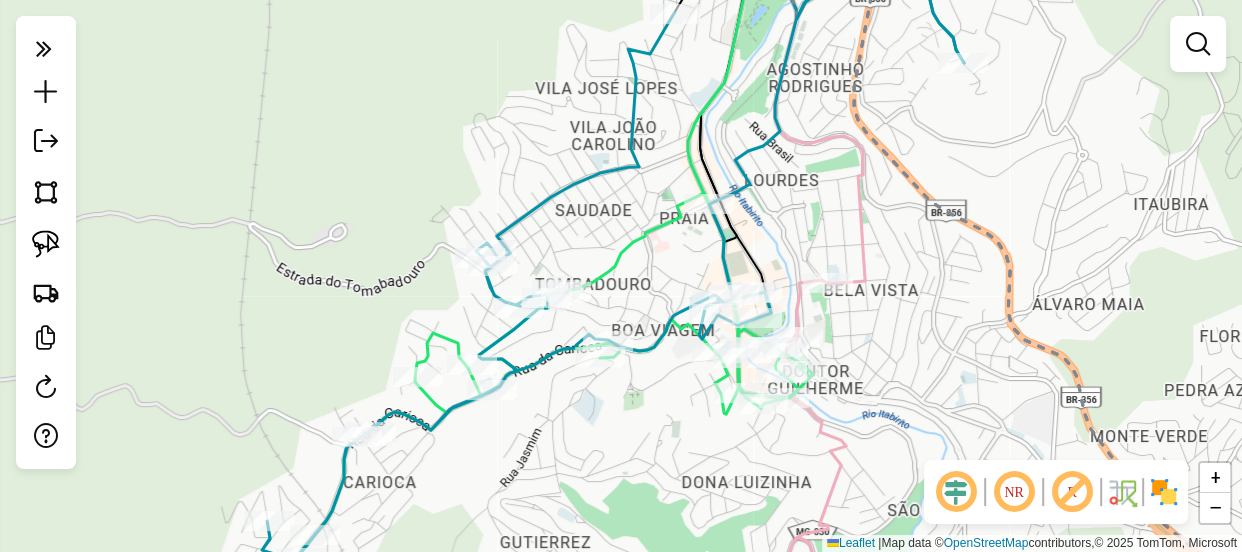click on "Rota 10 - Placa TET4H54  18026 - SANTO HAMBURGUER Janela de atendimento Grade de atendimento Capacidade Transportadoras Veículos Cliente Pedidos  Rotas Selecione os dias de semana para filtrar as janelas de atendimento  Seg   Ter   Qua   Qui   Sex   Sáb   Dom  Informe o período da janela de atendimento: De: Até:  Filtrar exatamente a janela do cliente  Considerar janela de atendimento padrão  Selecione os dias de semana para filtrar as grades de atendimento  Seg   Ter   Qua   Qui   Sex   Sáb   Dom   Considerar clientes sem dia de atendimento cadastrado  Clientes fora do dia de atendimento selecionado Filtrar as atividades entre os valores definidos abaixo:  Peso mínimo:   Peso máximo:   Cubagem mínima:   Cubagem máxima:   De:   Até:  Filtrar as atividades entre o tempo de atendimento definido abaixo:  De:   Até:   Considerar capacidade total dos clientes não roteirizados Transportadora: Selecione um ou mais itens Tipo de veículo: Selecione um ou mais itens Veículo: Selecione um ou mais itens +" 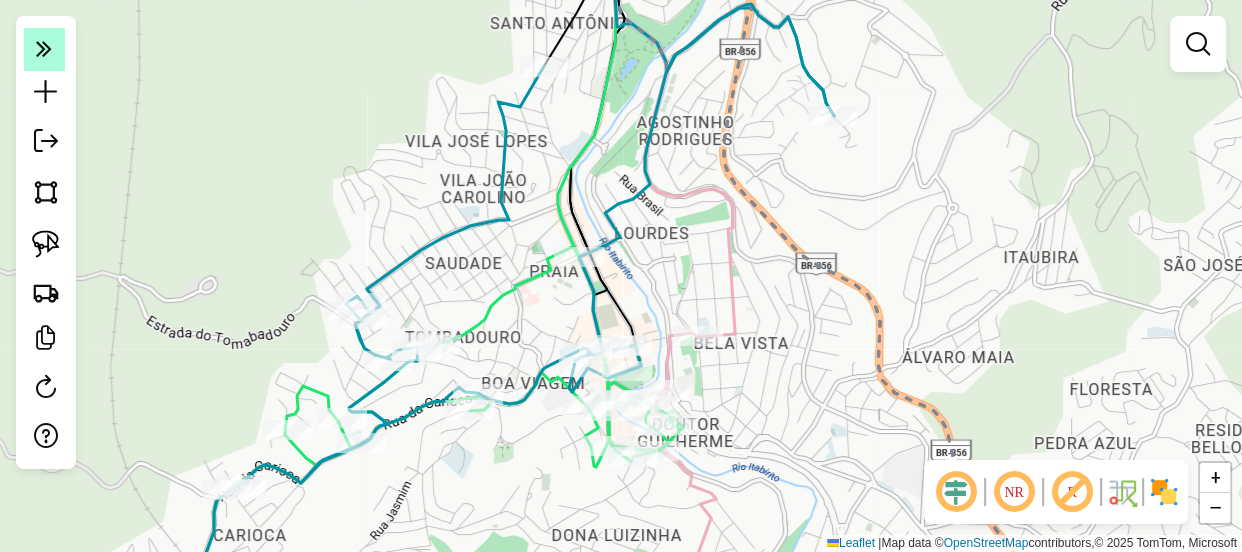 click 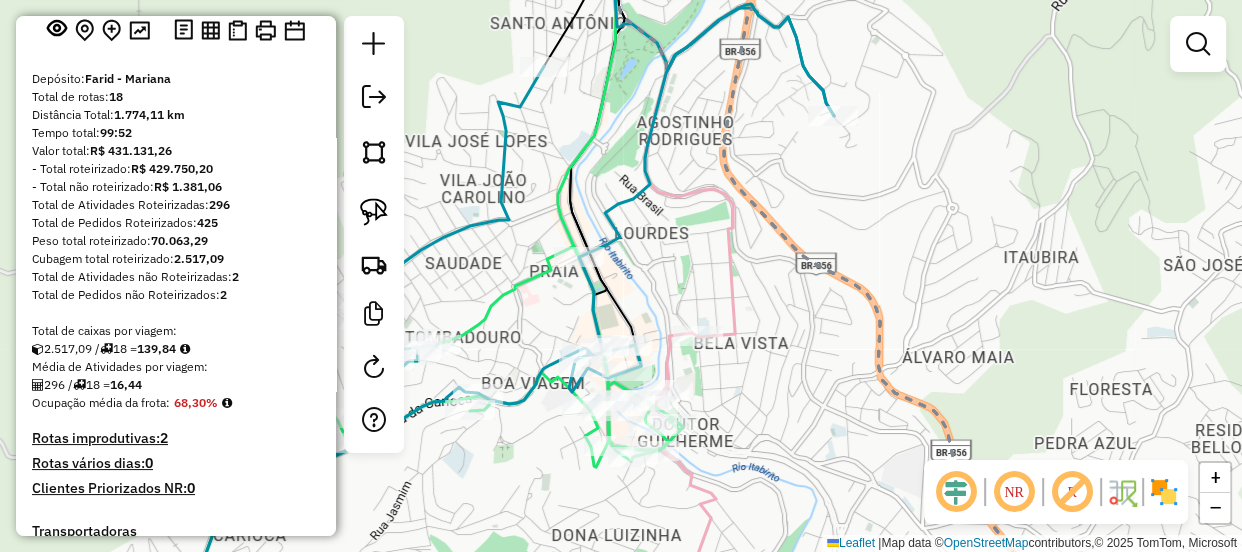 scroll, scrollTop: 363, scrollLeft: 0, axis: vertical 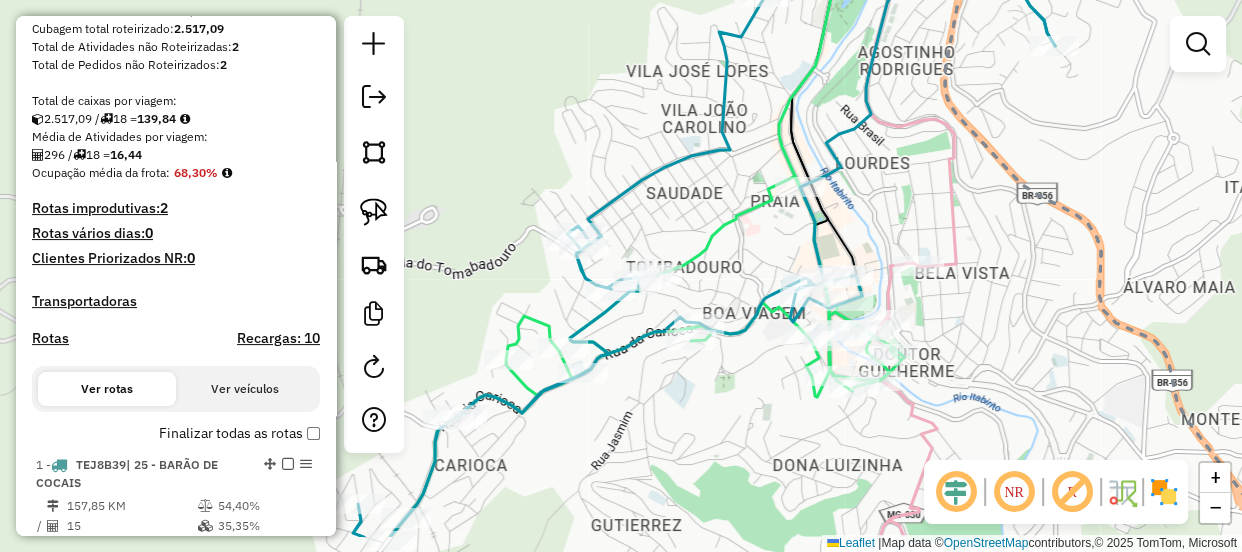 drag, startPoint x: 456, startPoint y: 239, endPoint x: 677, endPoint y: 169, distance: 231.82104 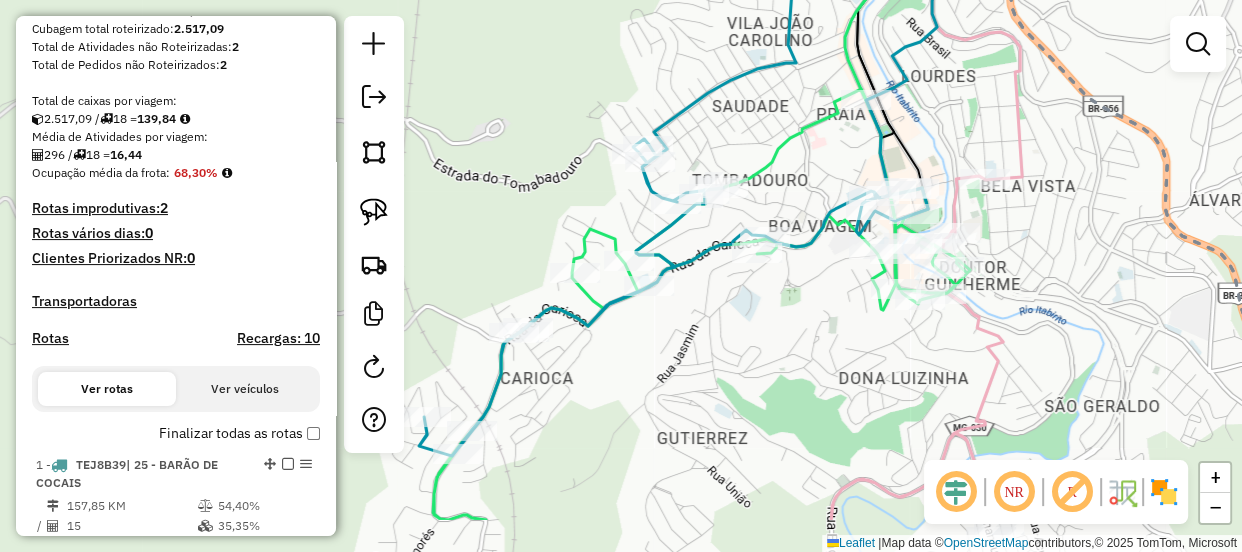 drag, startPoint x: 561, startPoint y: 469, endPoint x: 625, endPoint y: 326, distance: 156.66844 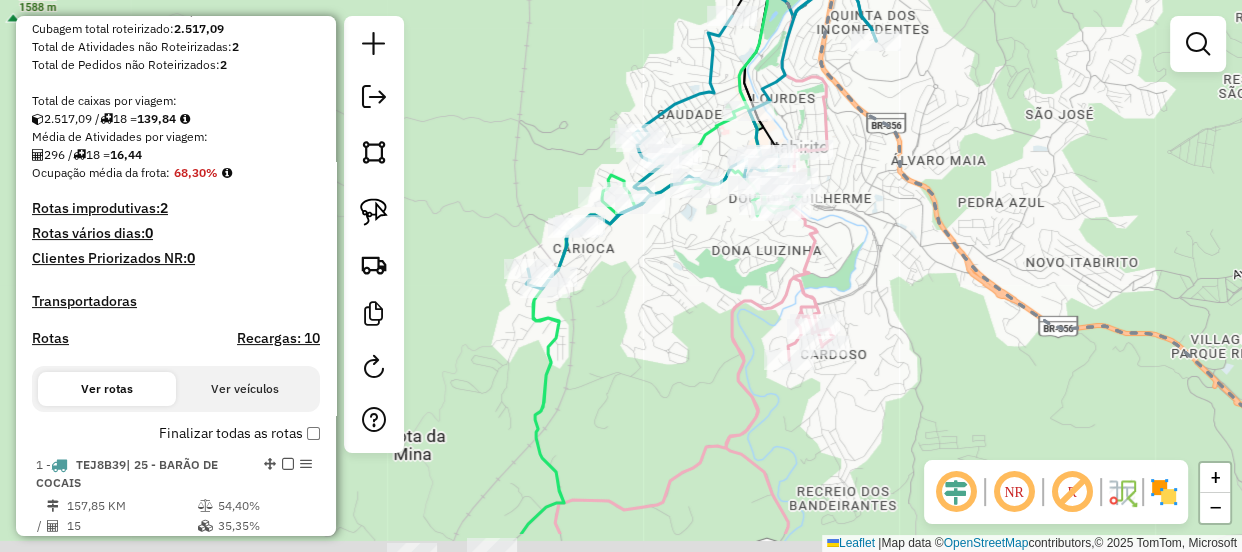 drag, startPoint x: 660, startPoint y: 295, endPoint x: 653, endPoint y: 259, distance: 36.67424 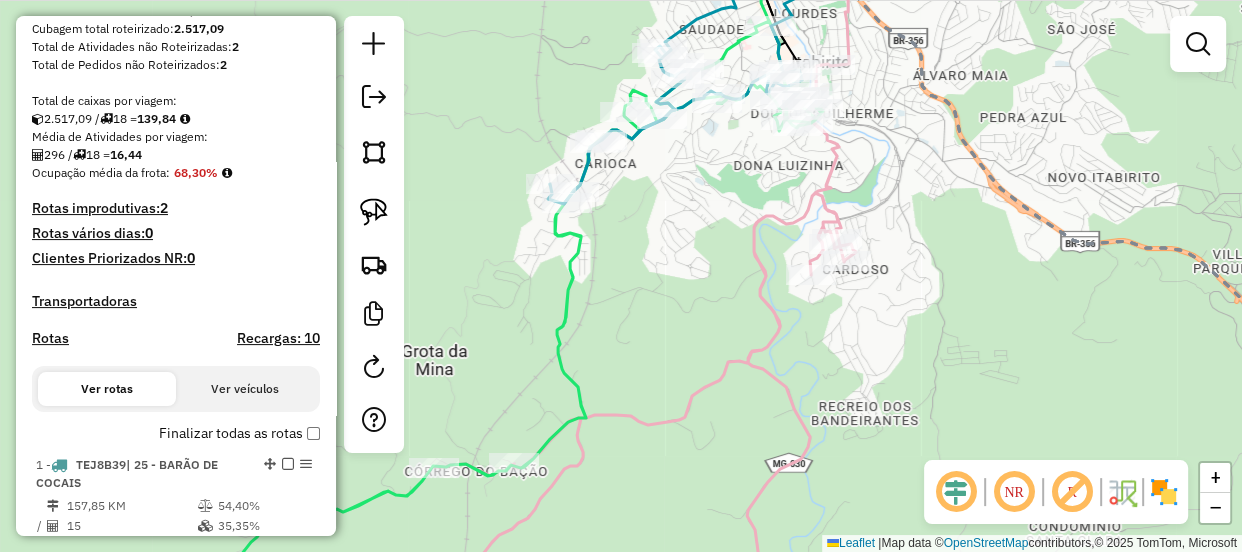 drag, startPoint x: 665, startPoint y: 286, endPoint x: 687, endPoint y: 229, distance: 61.09828 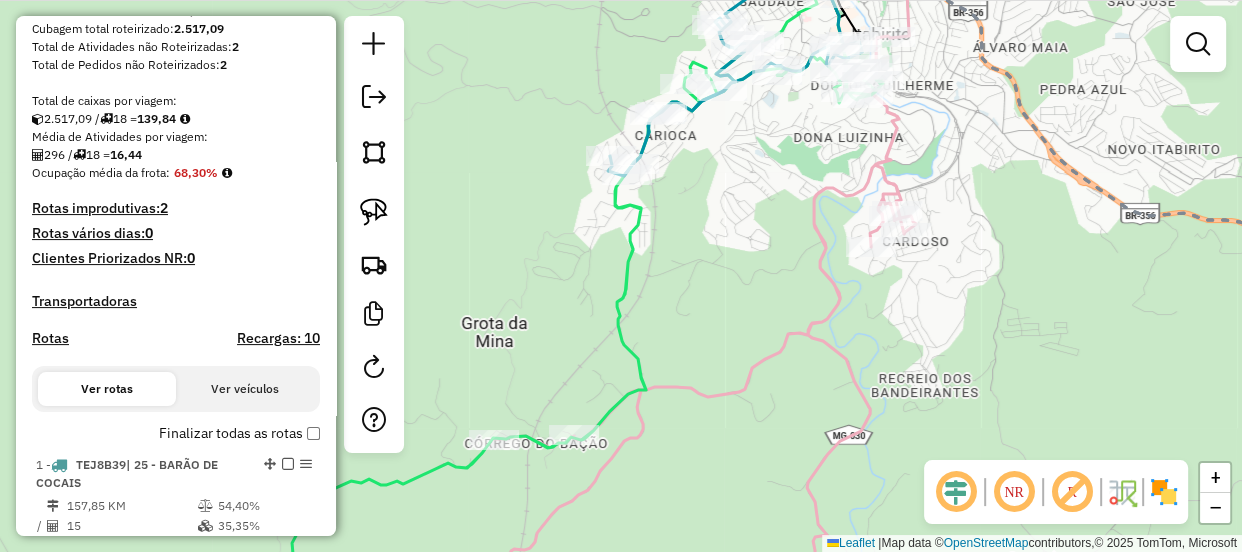 drag, startPoint x: 695, startPoint y: 246, endPoint x: 800, endPoint y: 334, distance: 137 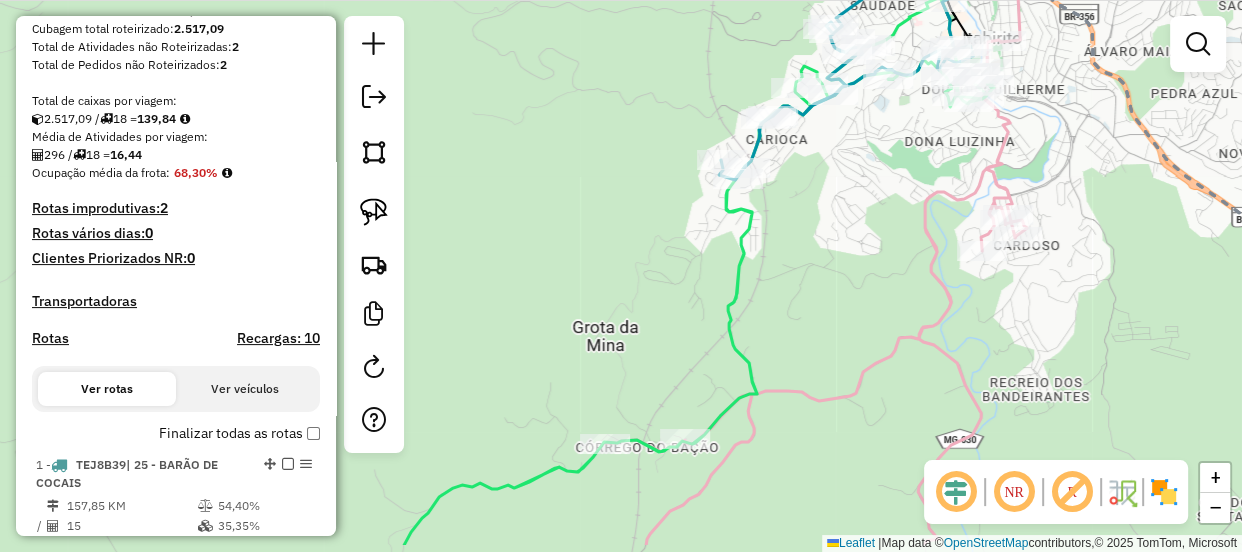 drag, startPoint x: 730, startPoint y: 394, endPoint x: 609, endPoint y: 462, distance: 138.79842 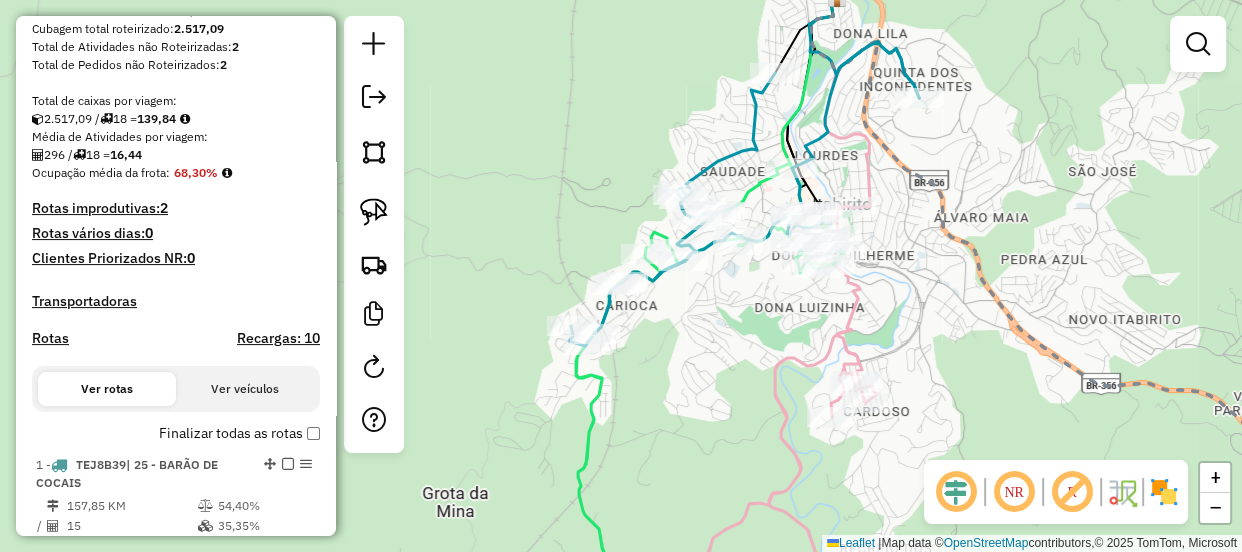 drag, startPoint x: 653, startPoint y: 368, endPoint x: 669, endPoint y: 452, distance: 85.51023 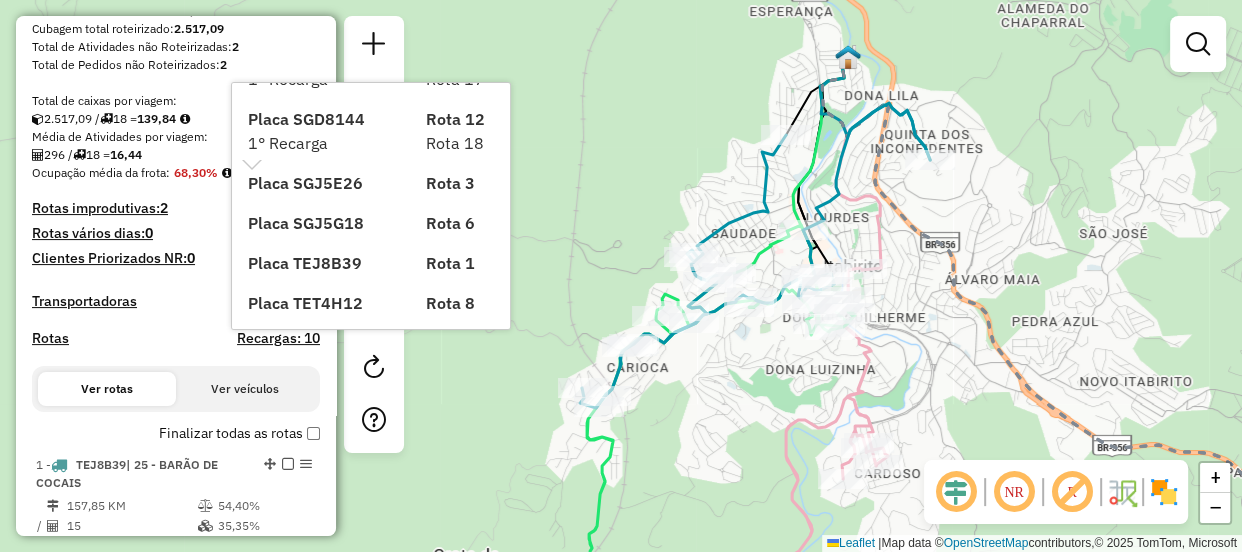 scroll, scrollTop: 0, scrollLeft: 0, axis: both 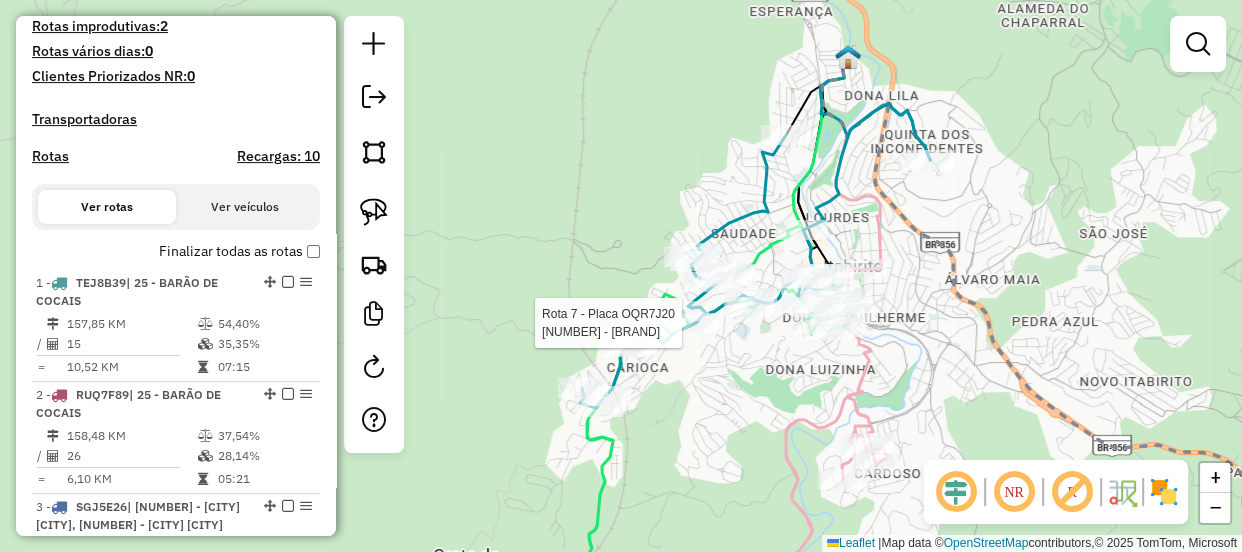 click on "Rota 10 - Placa TET4H54  18026 - SANTO HAMBURGUER Rota 7 - Placa OQR7J20  15938 - MERCE NOVO HORIZONTE Rota 7 - Placa OQR7J20  14543 - VENILTON DE MORAIS Rota 6 - Placa SGJ5G18  19963 - CARIOCAS BAR Rota 7 - Placa OQR7J20  18065 - MEU BUTTECOS Janela de atendimento Grade de atendimento Capacidade Transportadoras Veículos Cliente Pedidos  Rotas Selecione os dias de semana para filtrar as janelas de atendimento  Seg   Ter   Qua   Qui   Sex   Sáb   Dom  Informe o período da janela de atendimento: De: Até:  Filtrar exatamente a janela do cliente  Considerar janela de atendimento padrão  Selecione os dias de semana para filtrar as grades de atendimento  Seg   Ter   Qua   Qui   Sex   Sáb   Dom   Considerar clientes sem dia de atendimento cadastrado  Clientes fora do dia de atendimento selecionado Filtrar as atividades entre os valores definidos abaixo:  Peso mínimo:   Peso máximo:   Cubagem mínima:   Cubagem máxima:   De:   Até:  Filtrar as atividades entre o tempo de atendimento definido abaixo:  De:  +" 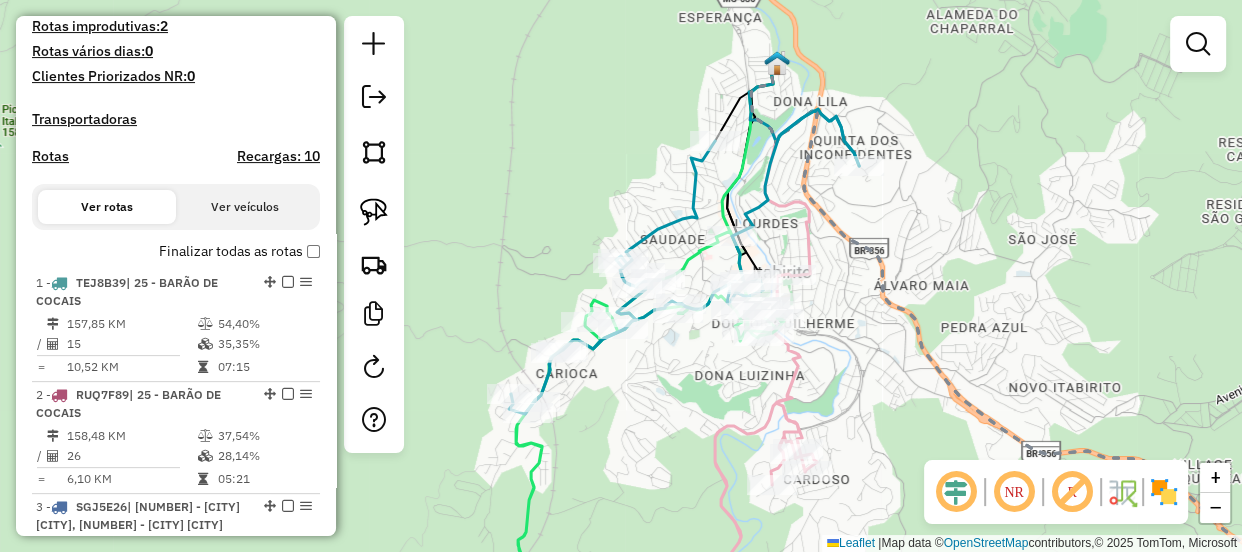 click on "Janela de atendimento Grade de atendimento Capacidade Transportadoras Veículos Cliente Pedidos  Rotas Selecione os dias de semana para filtrar as janelas de atendimento  Seg   Ter   Qua   Qui   Sex   Sáb   Dom  Informe o período da janela de atendimento: De: Até:  Filtrar exatamente a janela do cliente  Considerar janela de atendimento padrão  Selecione os dias de semana para filtrar as grades de atendimento  Seg   Ter   Qua   Qui   Sex   Sáb   Dom   Considerar clientes sem dia de atendimento cadastrado  Clientes fora do dia de atendimento selecionado Filtrar as atividades entre os valores definidos abaixo:  Peso mínimo:   Peso máximo:   Cubagem mínima:   Cubagem máxima:   De:   Até:  Filtrar as atividades entre o tempo de atendimento definido abaixo:  De:   Até:   Considerar capacidade total dos clientes não roteirizados Transportadora: Selecione um ou mais itens Tipo de veículo: Selecione um ou mais itens Veículo: Selecione um ou mais itens Motorista: Selecione um ou mais itens Nome: Rótulo:" 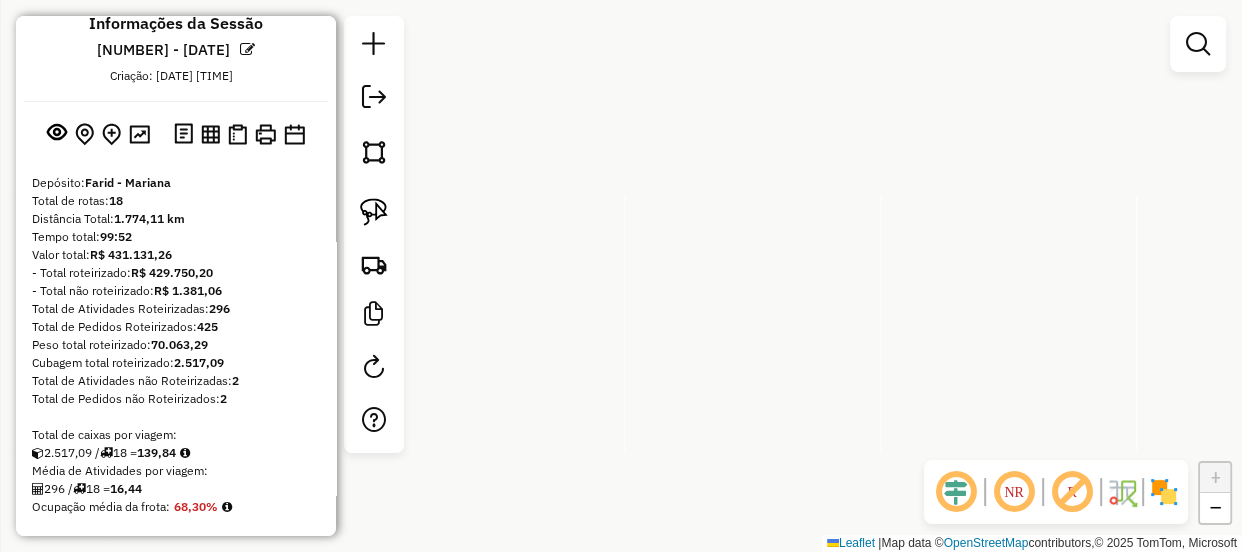scroll, scrollTop: 0, scrollLeft: 0, axis: both 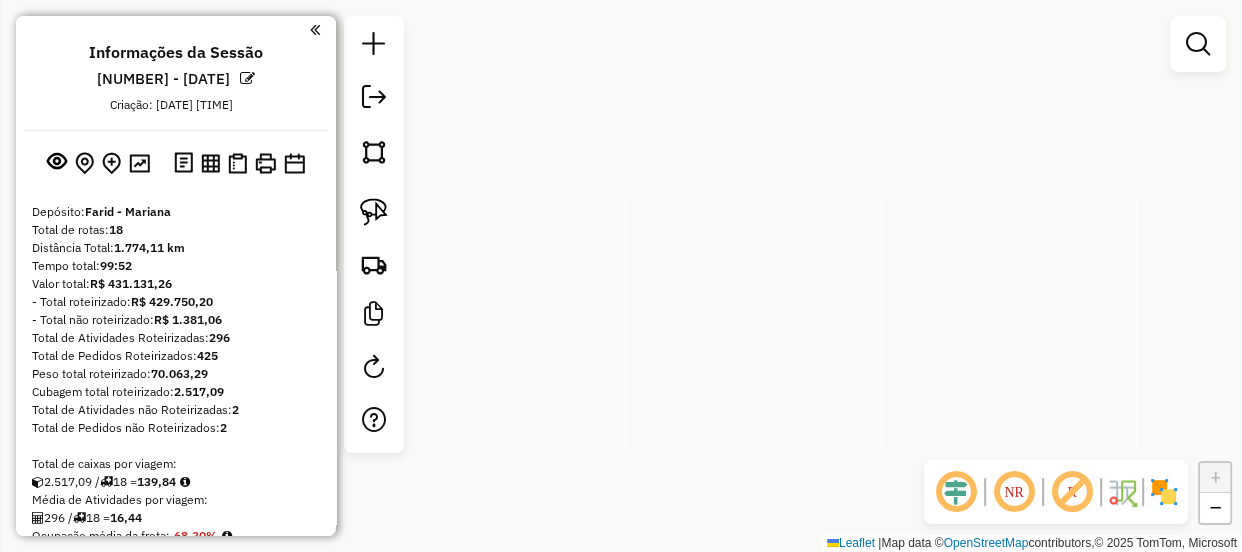 click at bounding box center [315, 30] 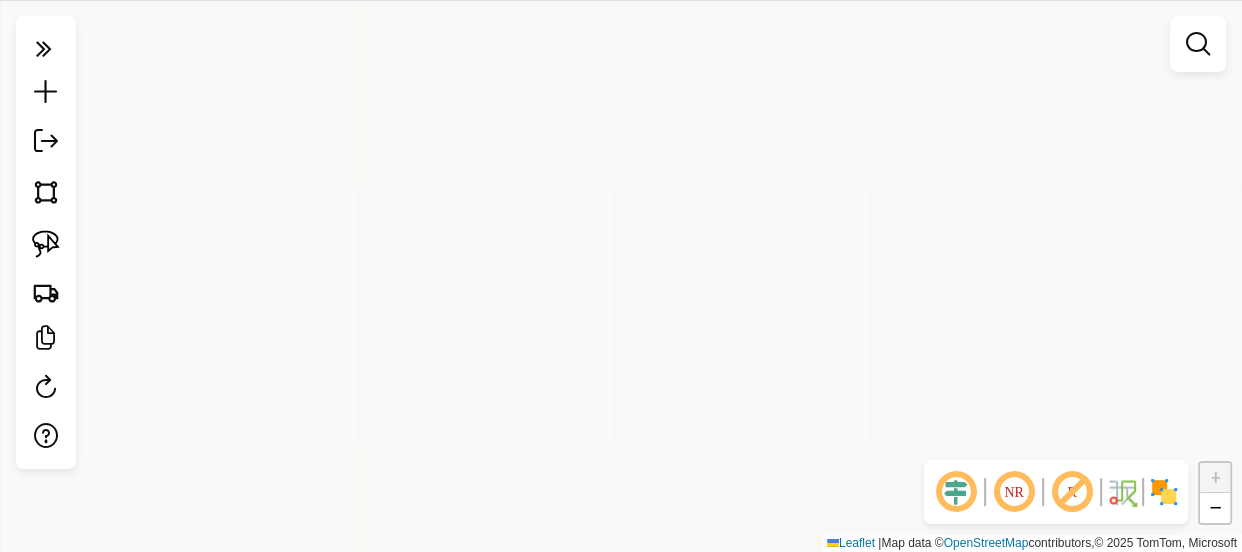 drag, startPoint x: 779, startPoint y: 178, endPoint x: 394, endPoint y: 46, distance: 407 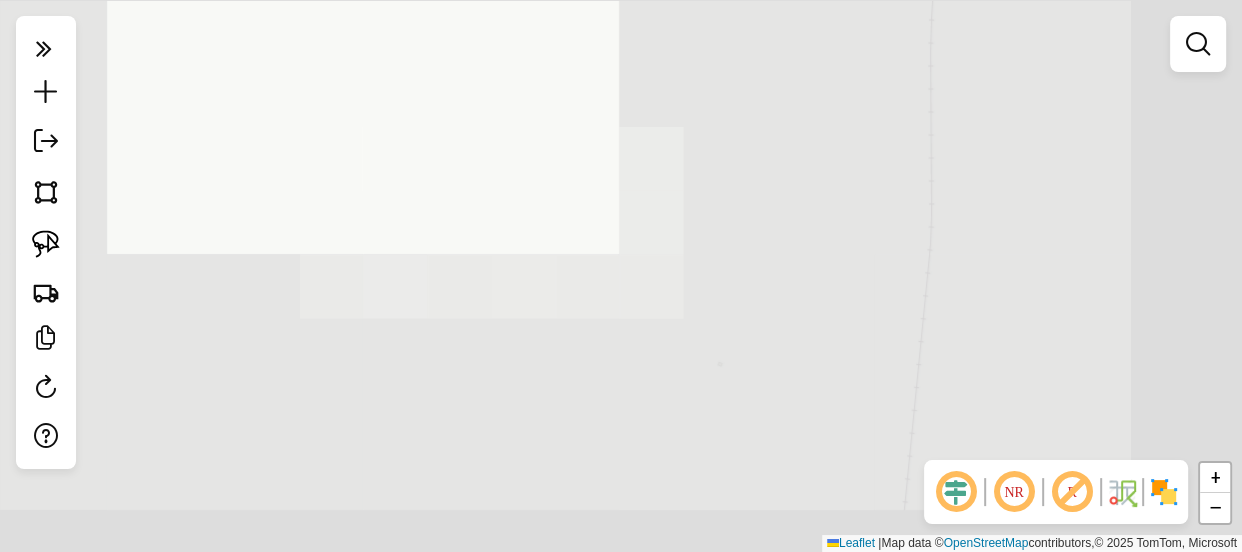 drag, startPoint x: 720, startPoint y: 235, endPoint x: 590, endPoint y: 155, distance: 152.64337 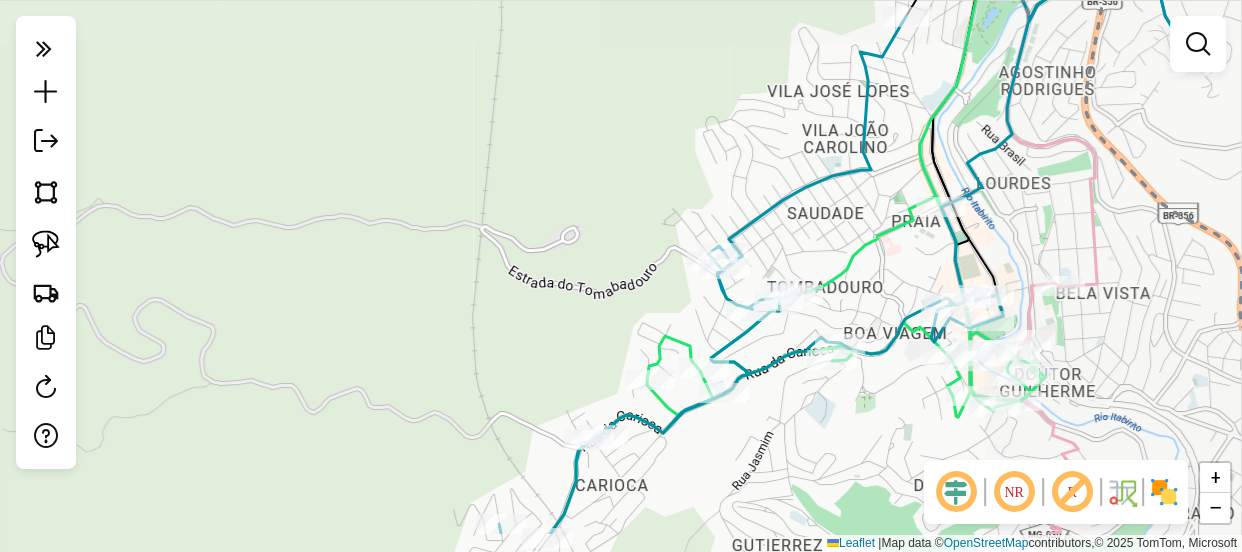 drag, startPoint x: 681, startPoint y: 256, endPoint x: 524, endPoint y: 143, distance: 193.43733 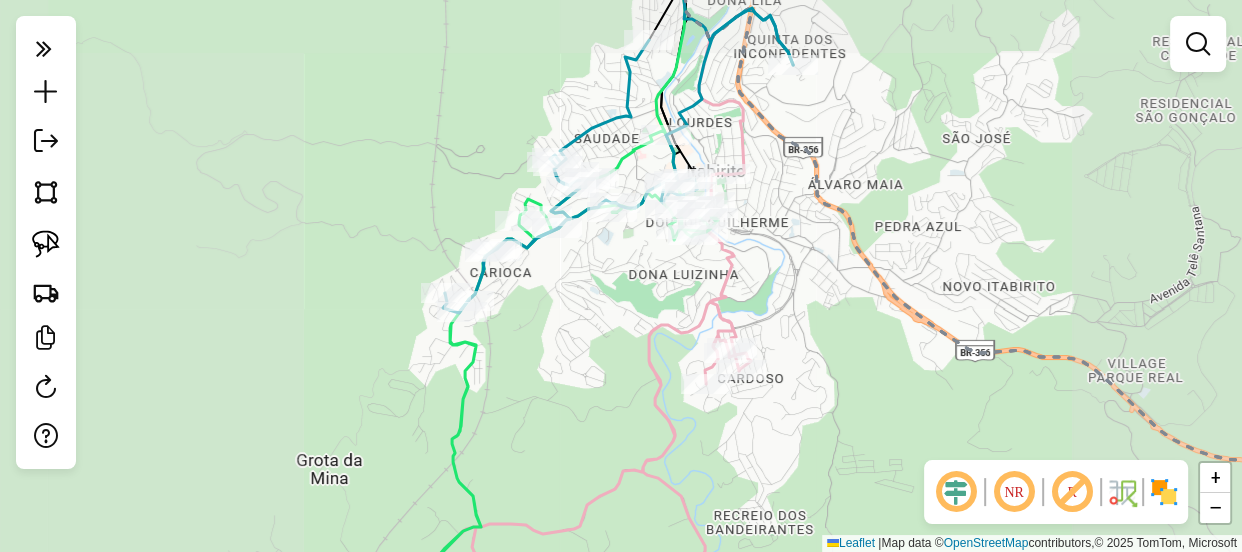 drag, startPoint x: 622, startPoint y: 234, endPoint x: 577, endPoint y: 297, distance: 77.42093 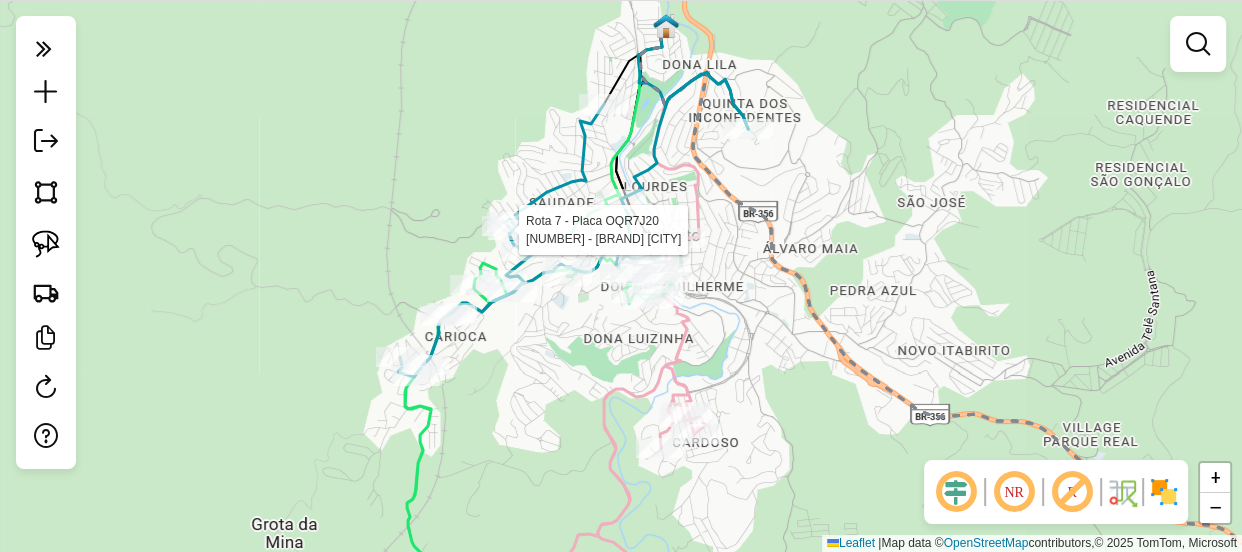 select on "**********" 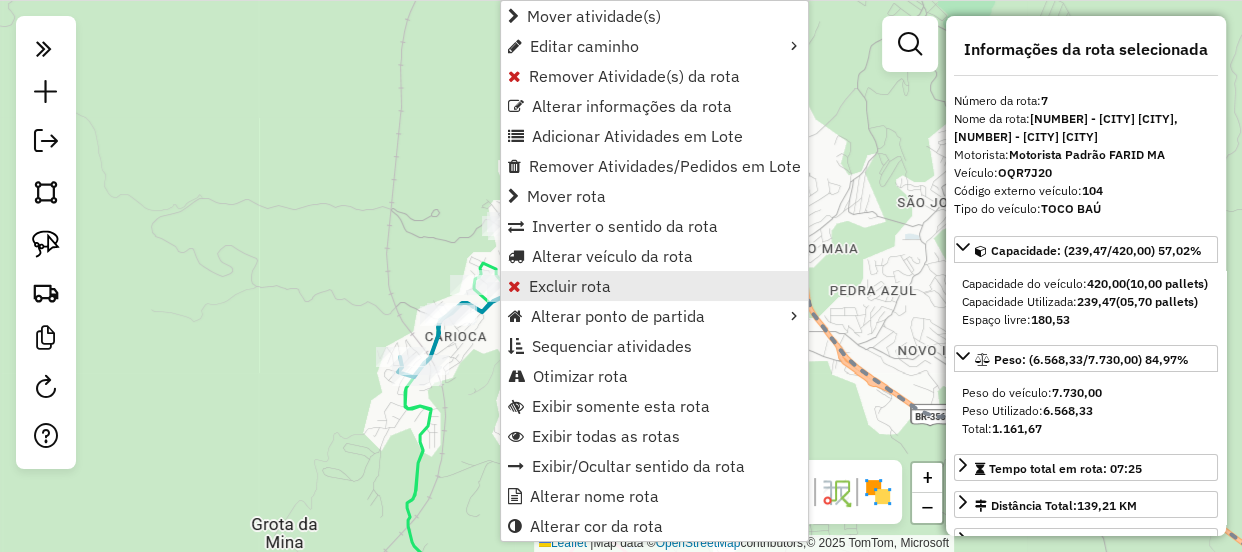 click on "Excluir rota" at bounding box center (654, 286) 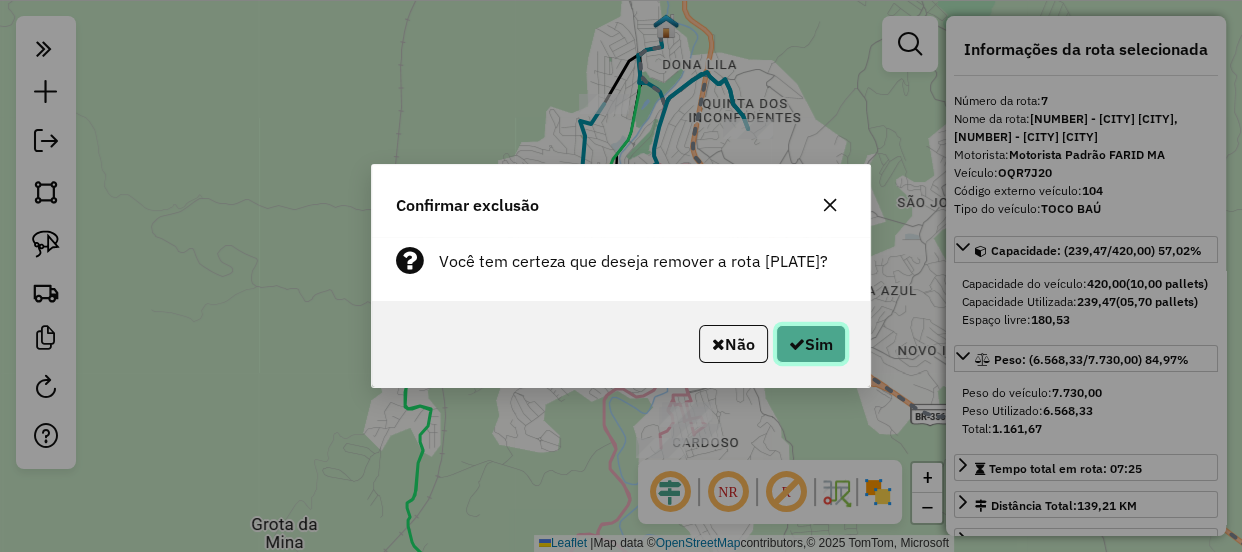 click 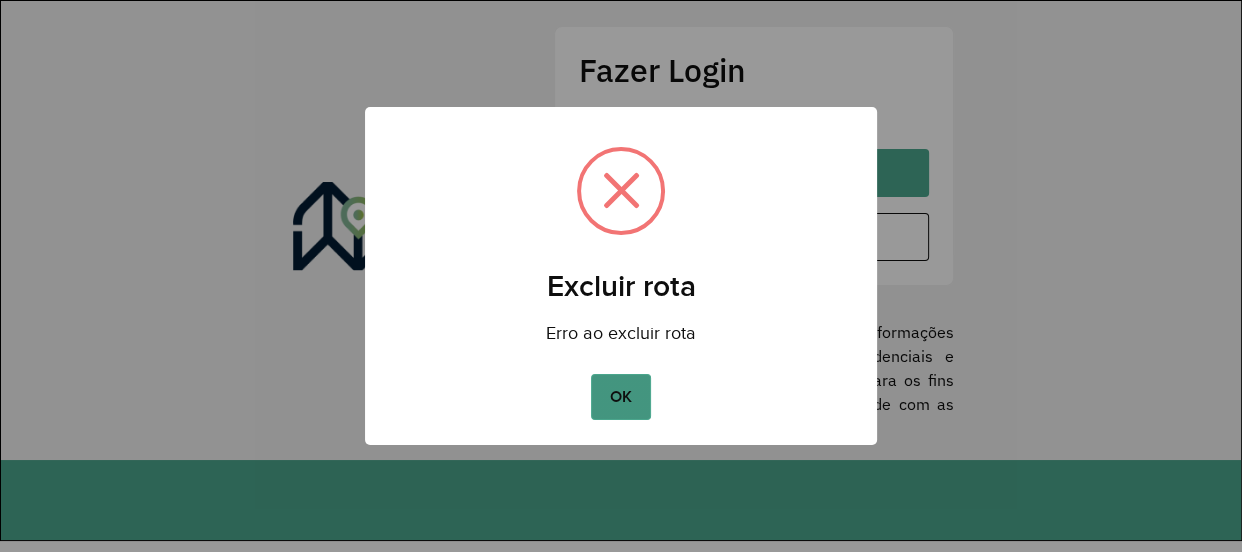 click on "OK" at bounding box center [620, 397] 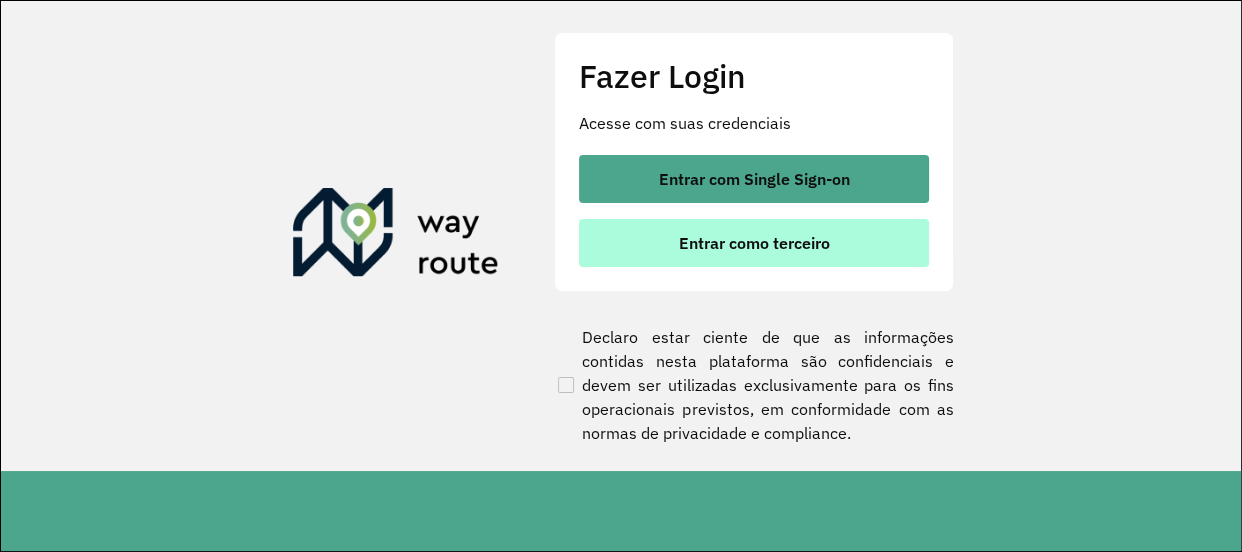 click on "Entrar como terceiro" at bounding box center (754, 243) 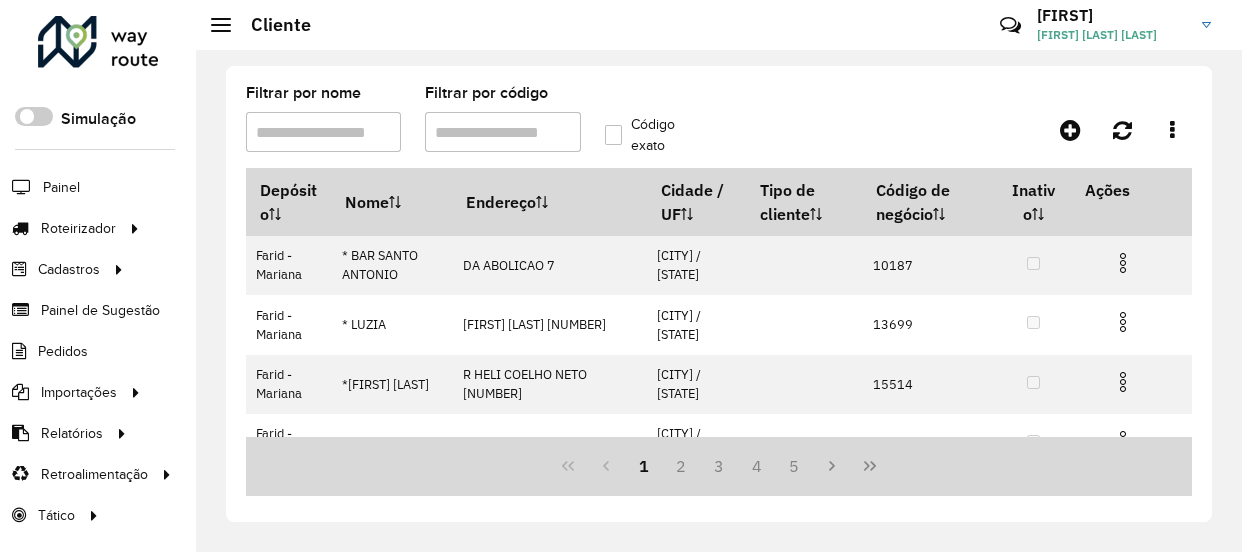 scroll, scrollTop: 0, scrollLeft: 0, axis: both 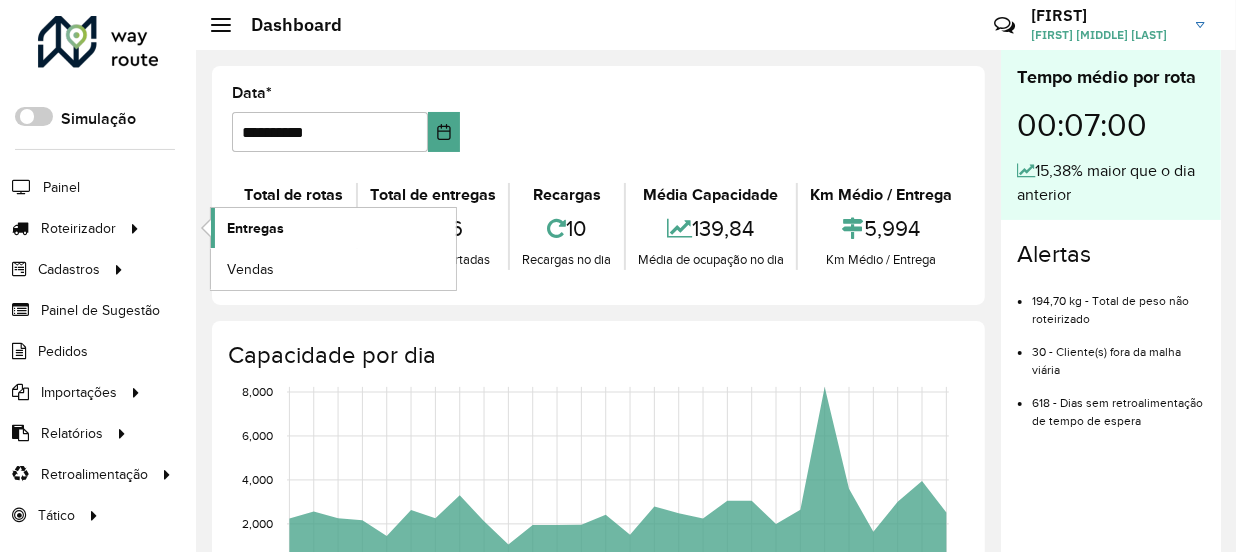 click on "Entregas" 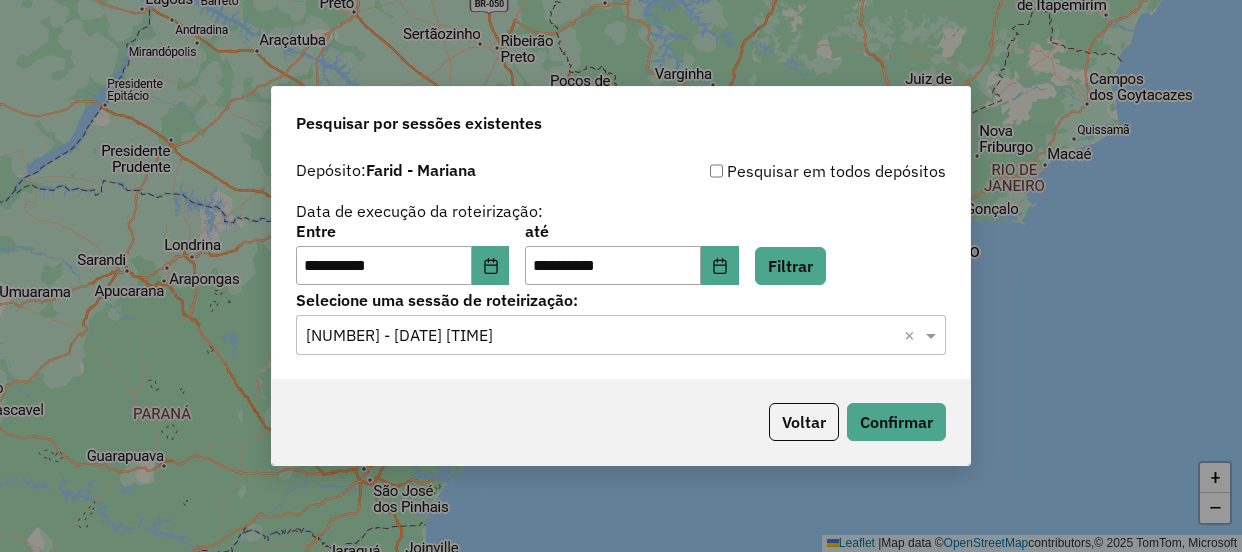scroll, scrollTop: 0, scrollLeft: 0, axis: both 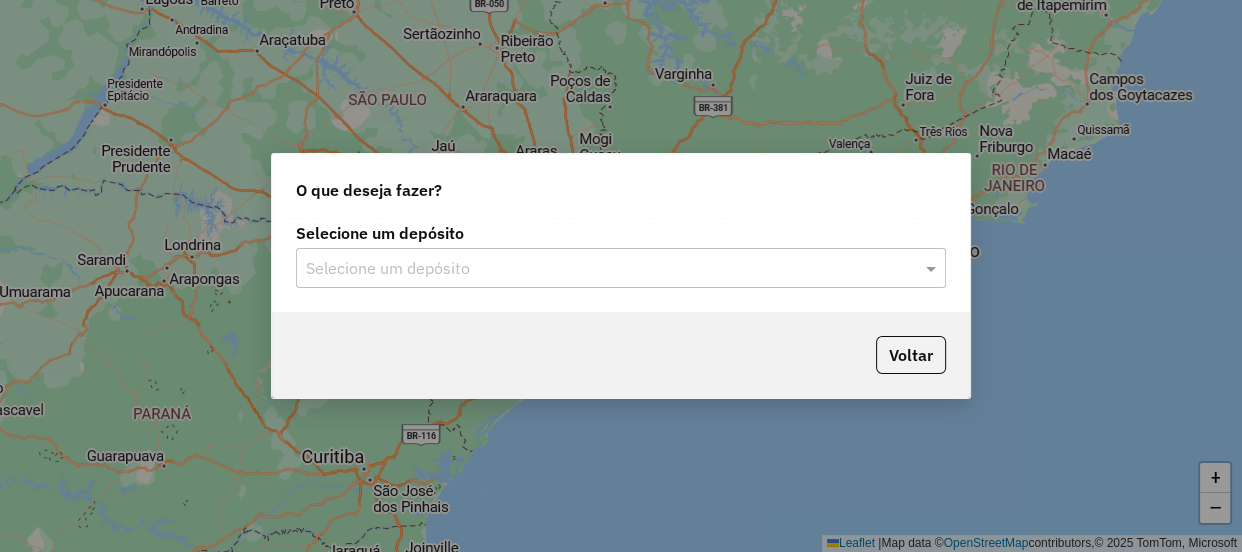 click 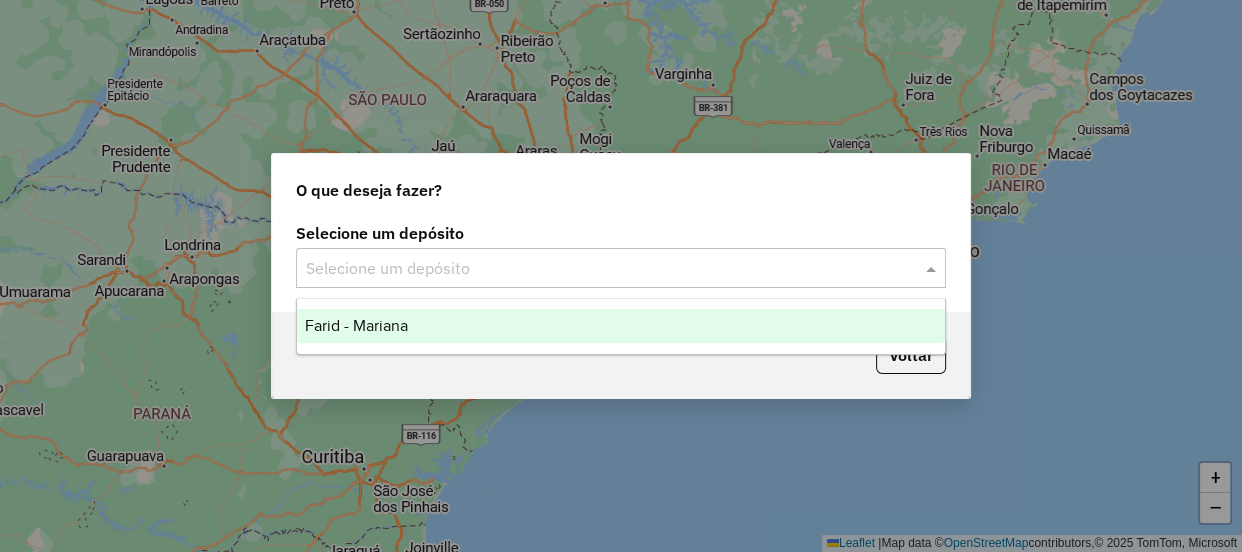 click on "Farid - Mariana" at bounding box center [621, 326] 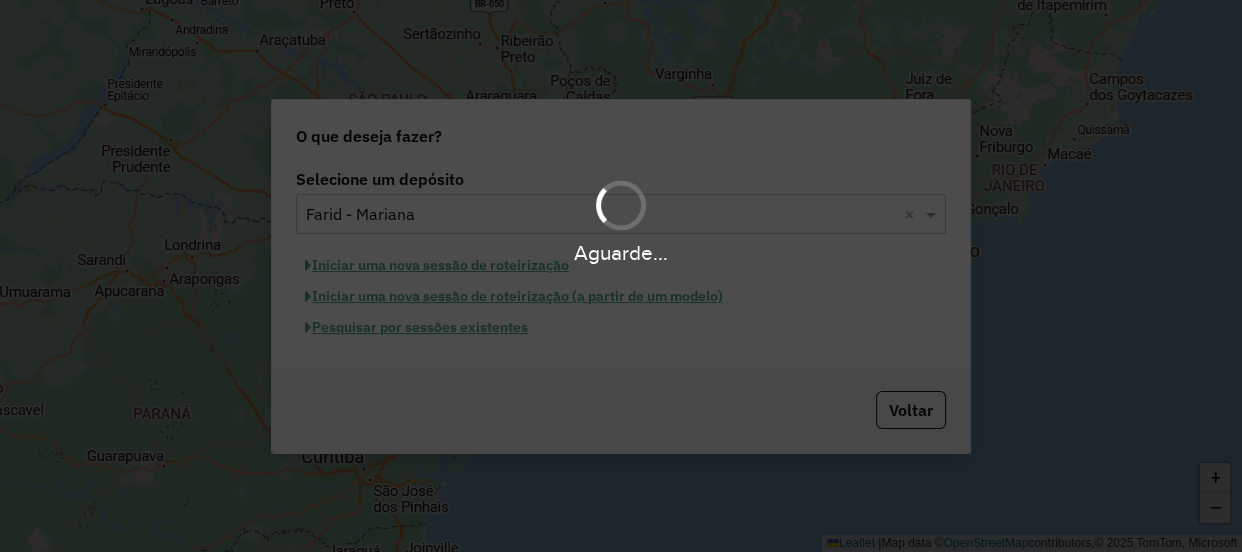 click on "Aguarde..." at bounding box center [621, 276] 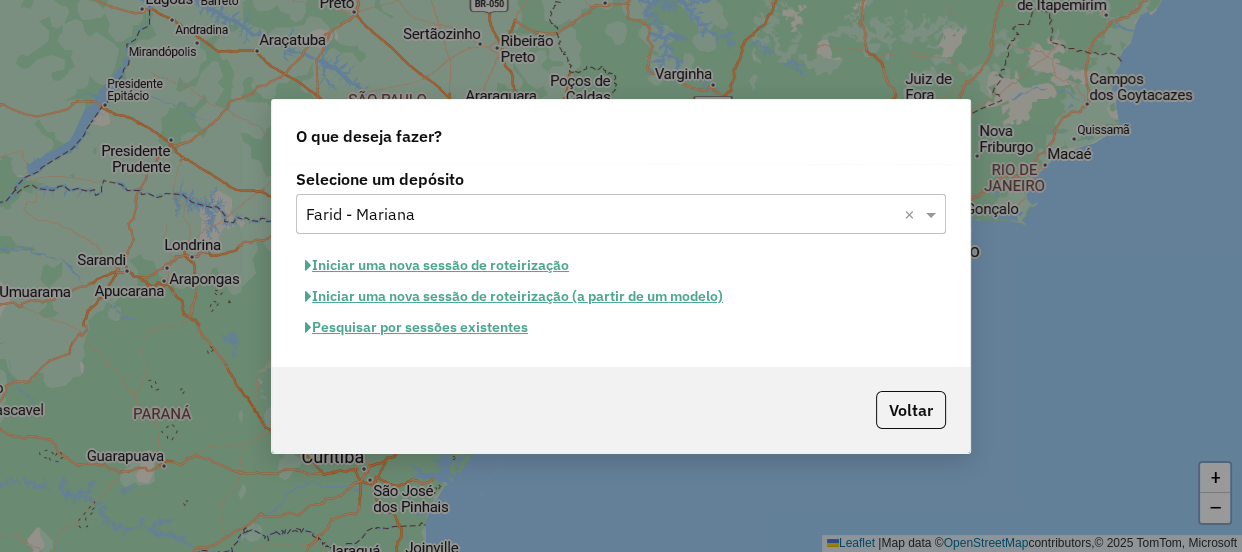 click on "Pesquisar por sessões existentes" 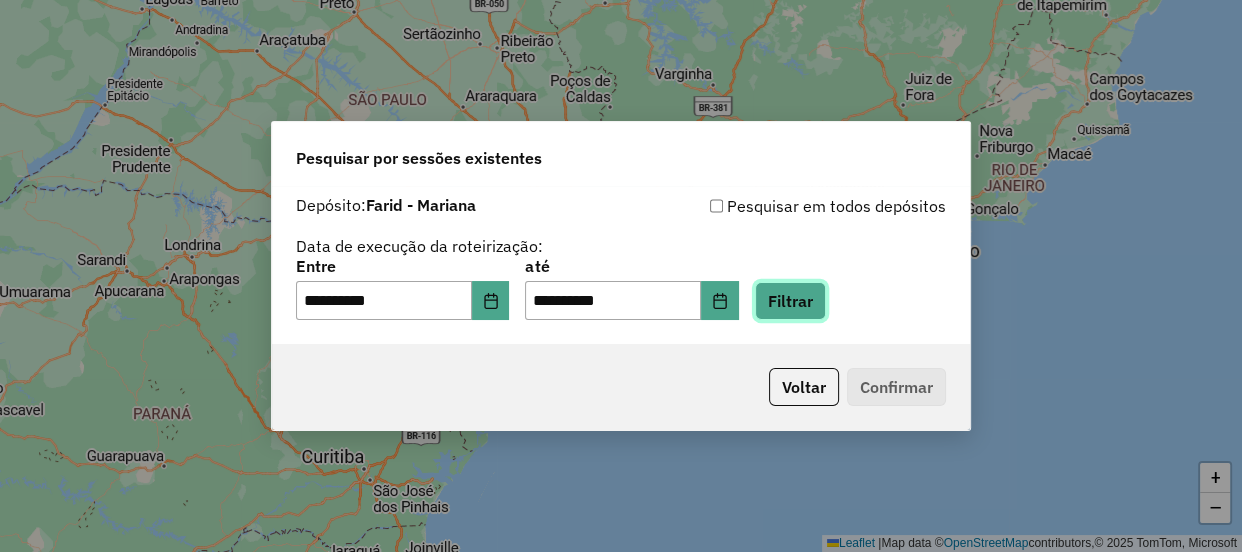 click on "Filtrar" 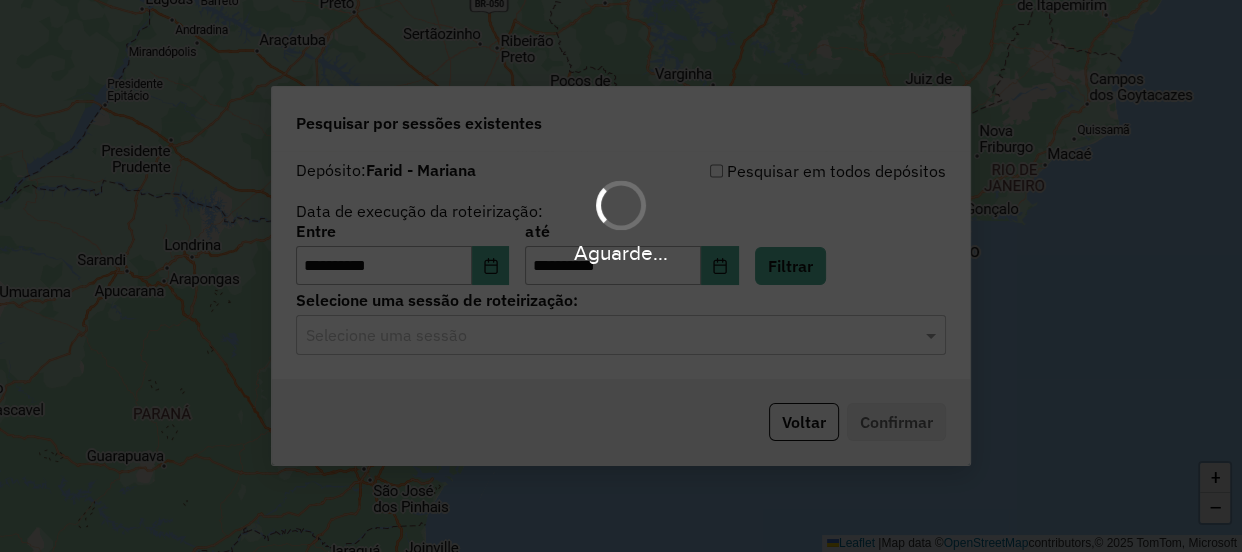 click on "Aguarde..." at bounding box center (621, 276) 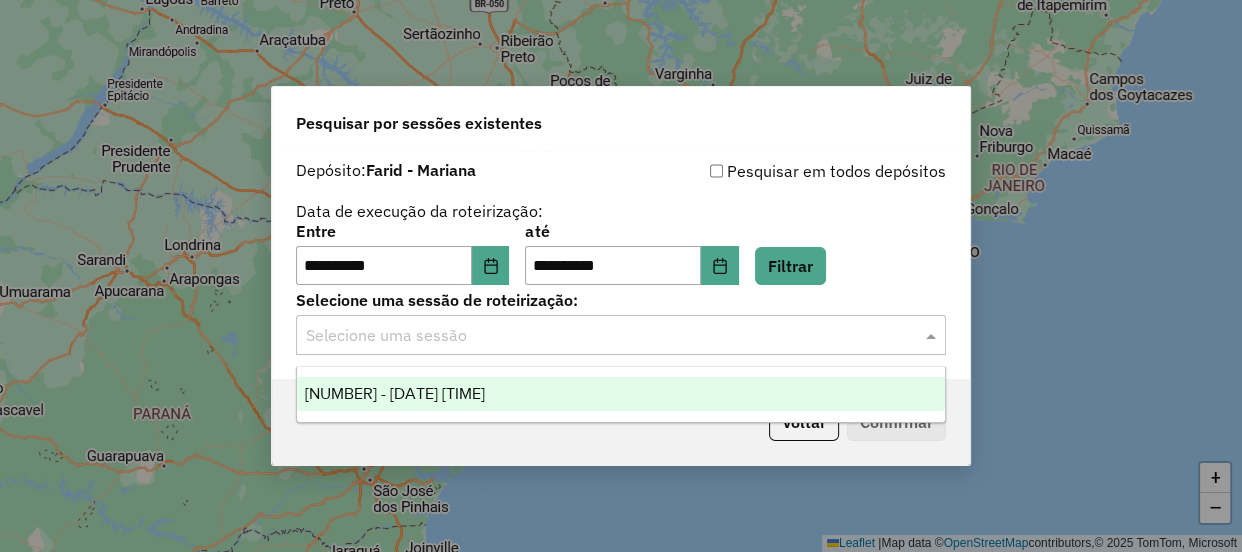 click on "Selecione uma sessão" 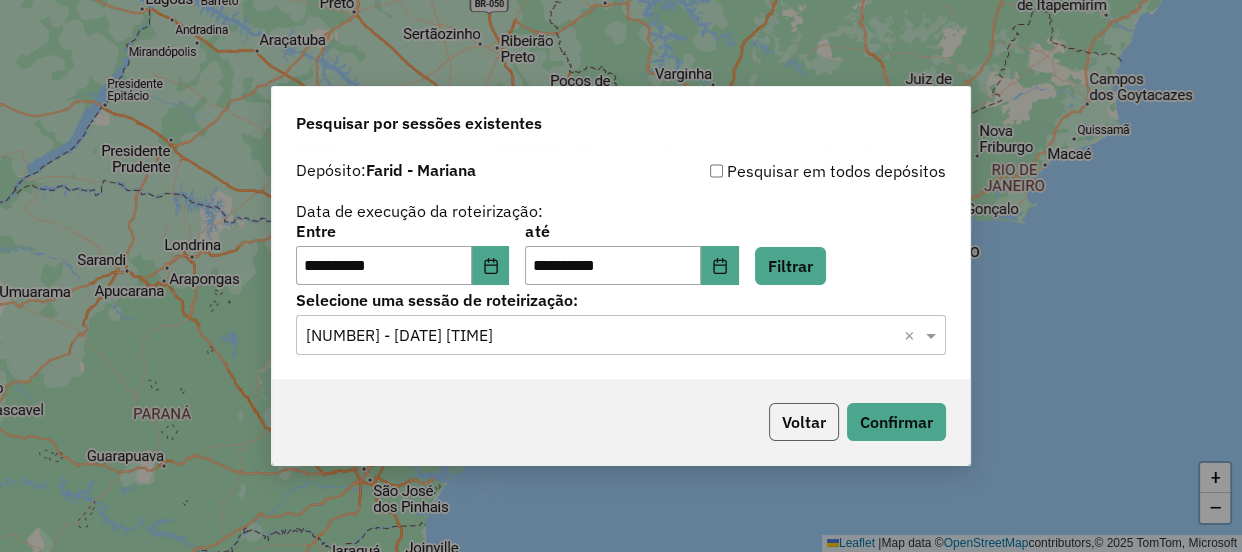click on "Voltar" 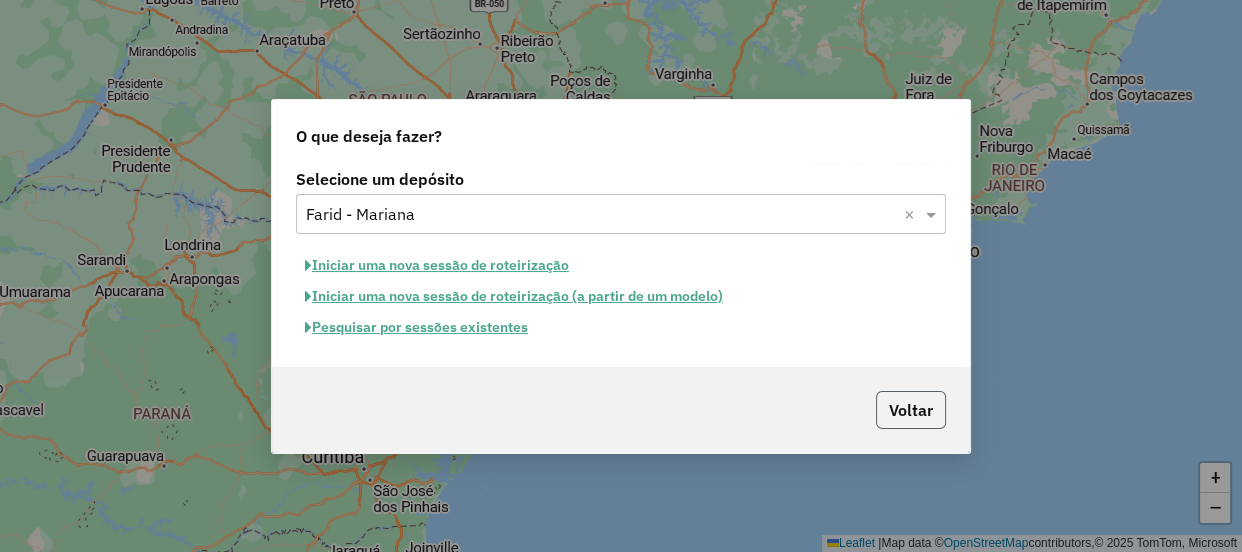 click on "Voltar" 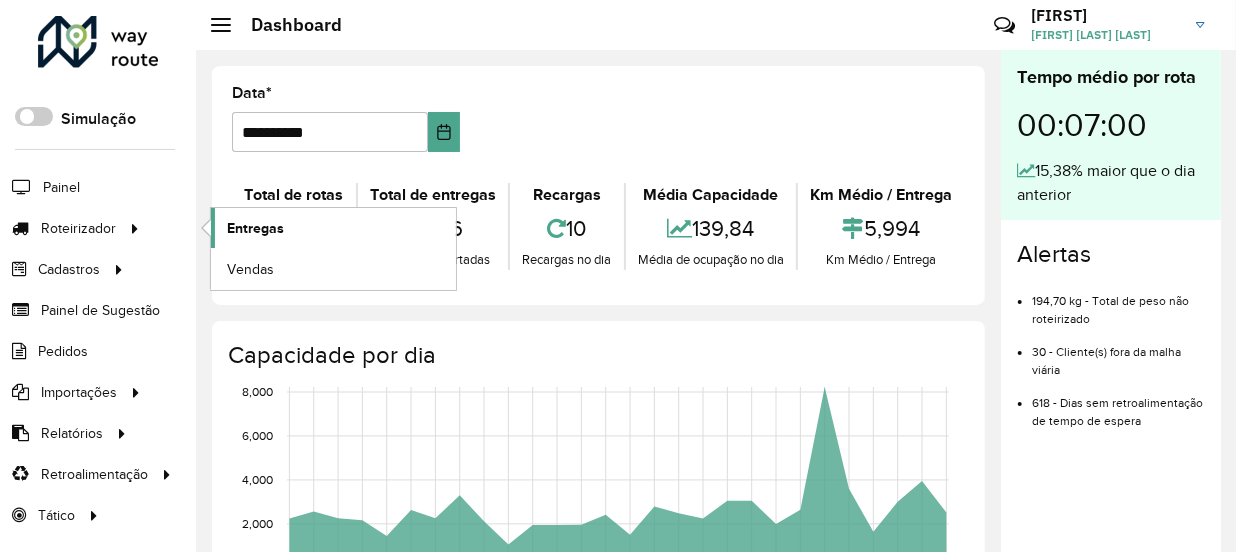 click on "Entregas" 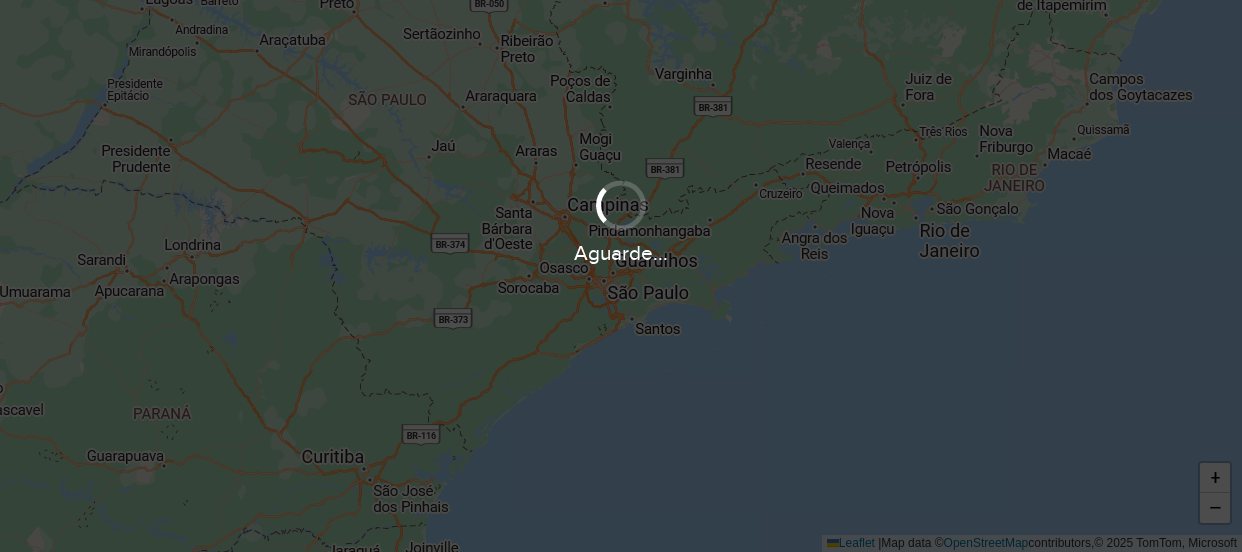 scroll, scrollTop: 0, scrollLeft: 0, axis: both 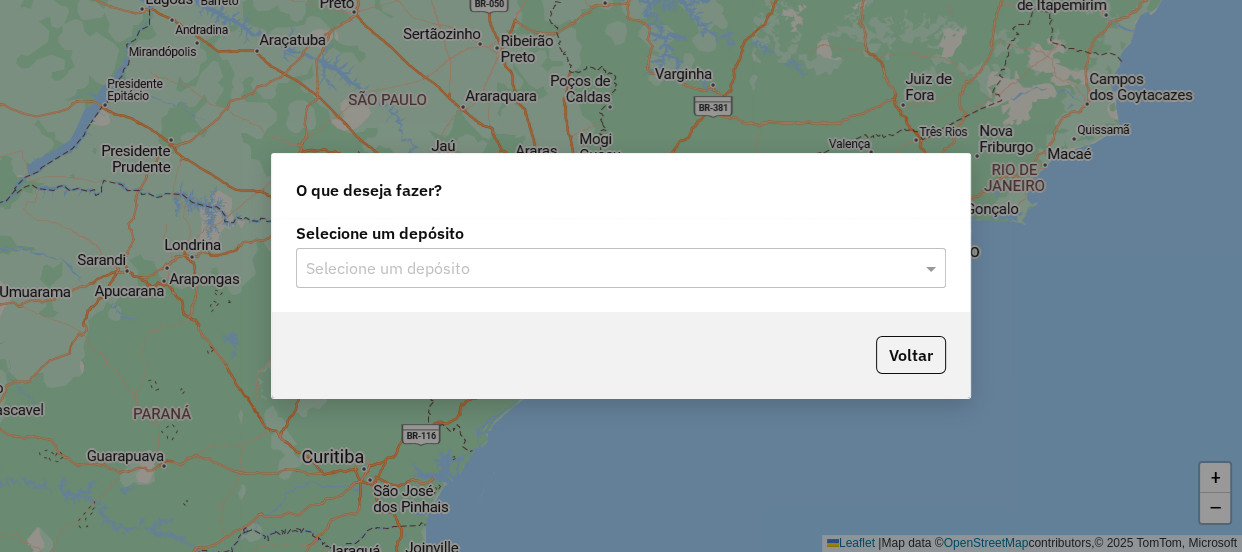click 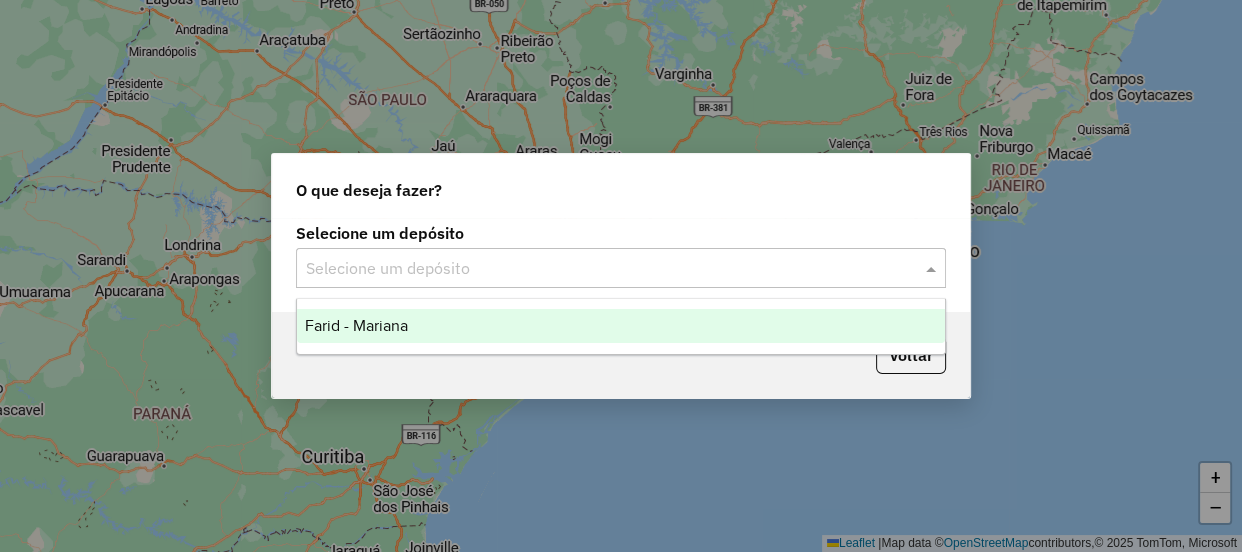 click on "Farid - Mariana" at bounding box center (621, 326) 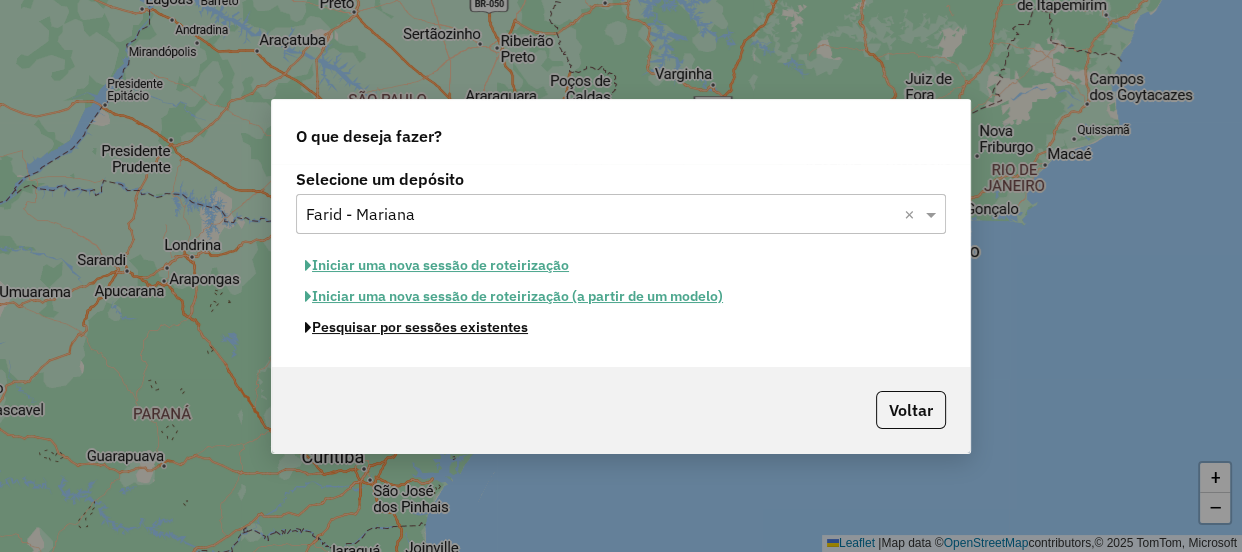 click on "Pesquisar por sessões existentes" 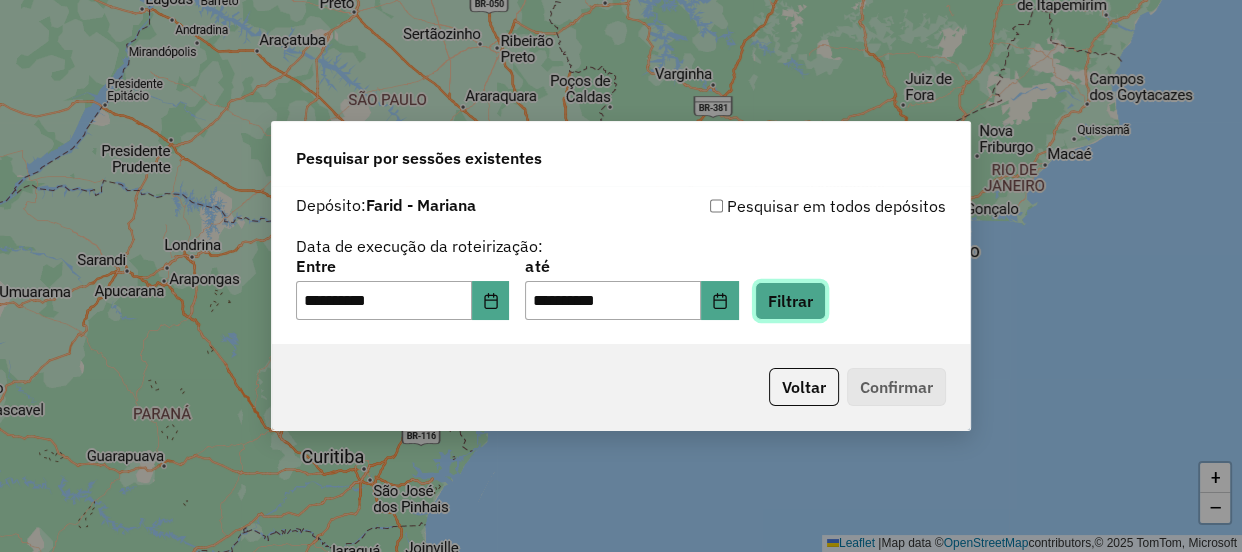 click on "Filtrar" 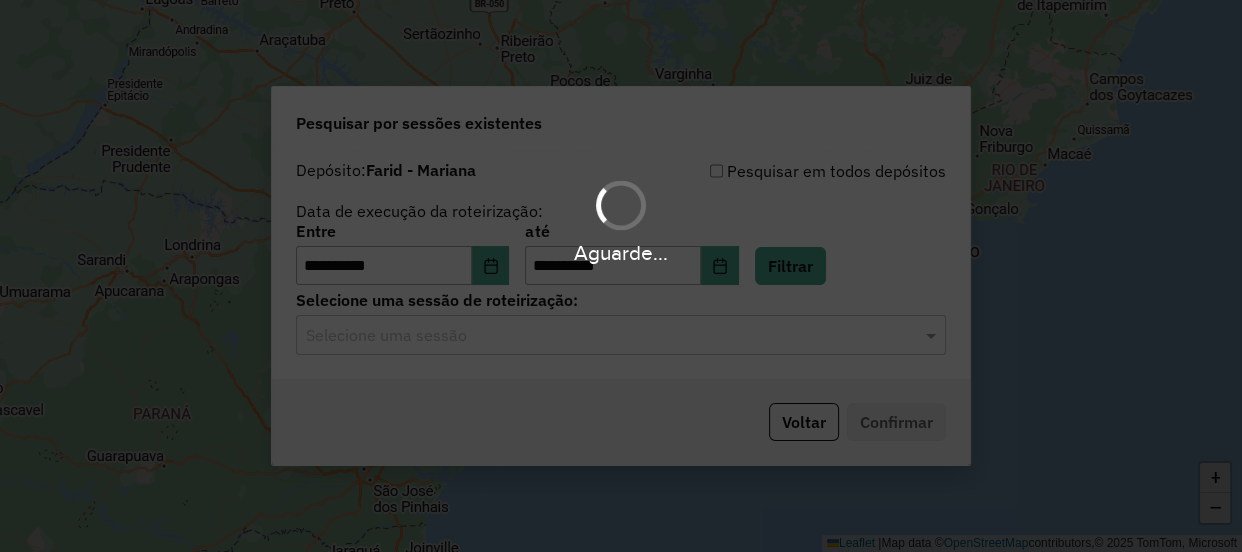 click 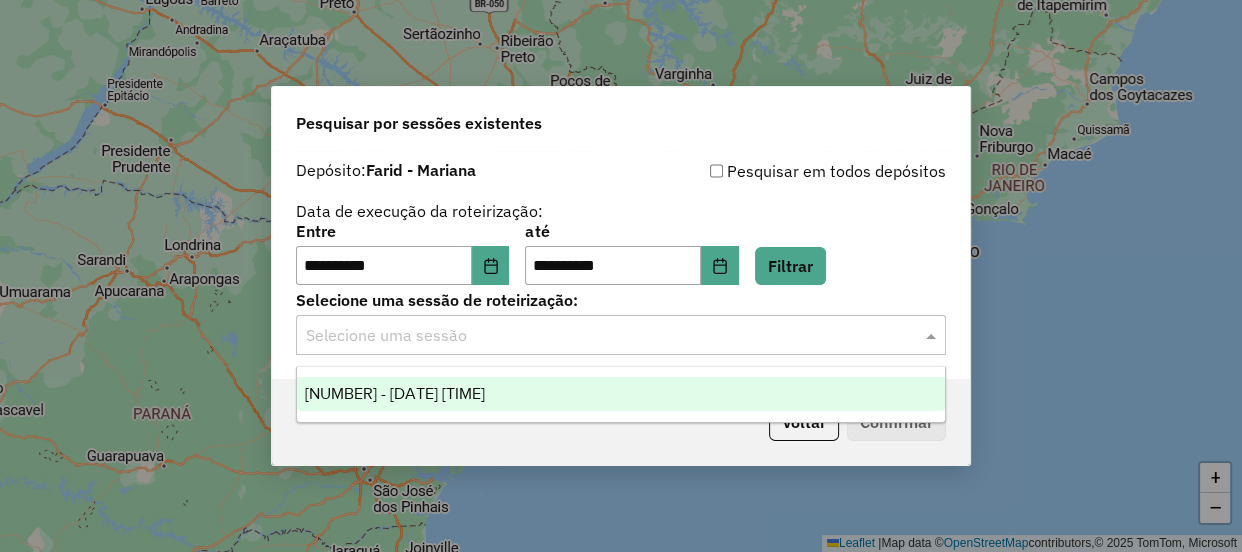 click on "[NUMBER] - [DATE] [TIME]" at bounding box center [621, 394] 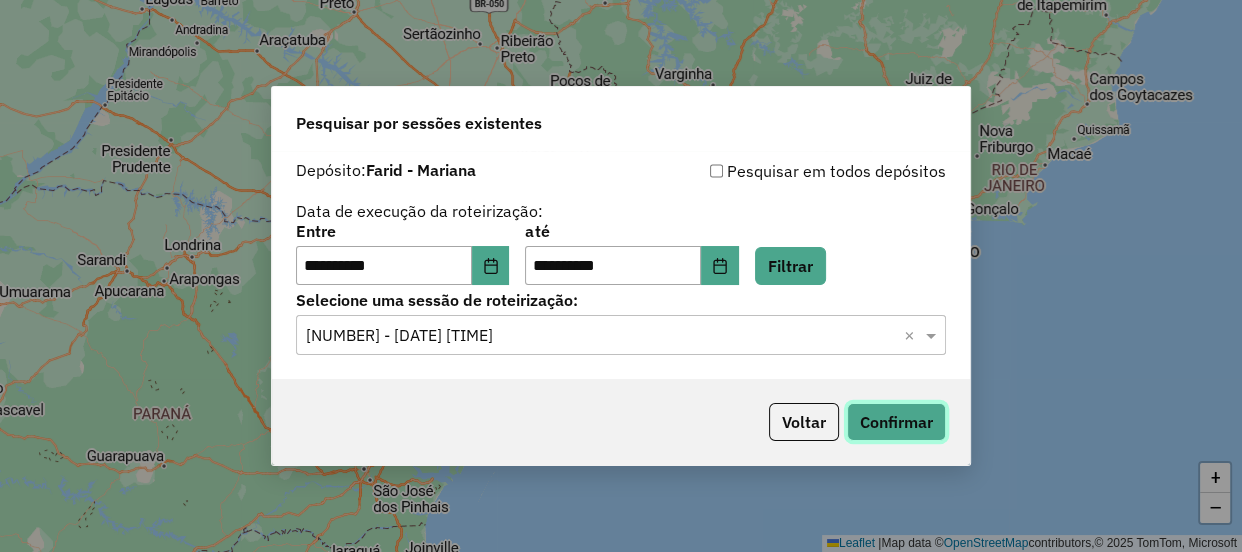 click on "Confirmar" 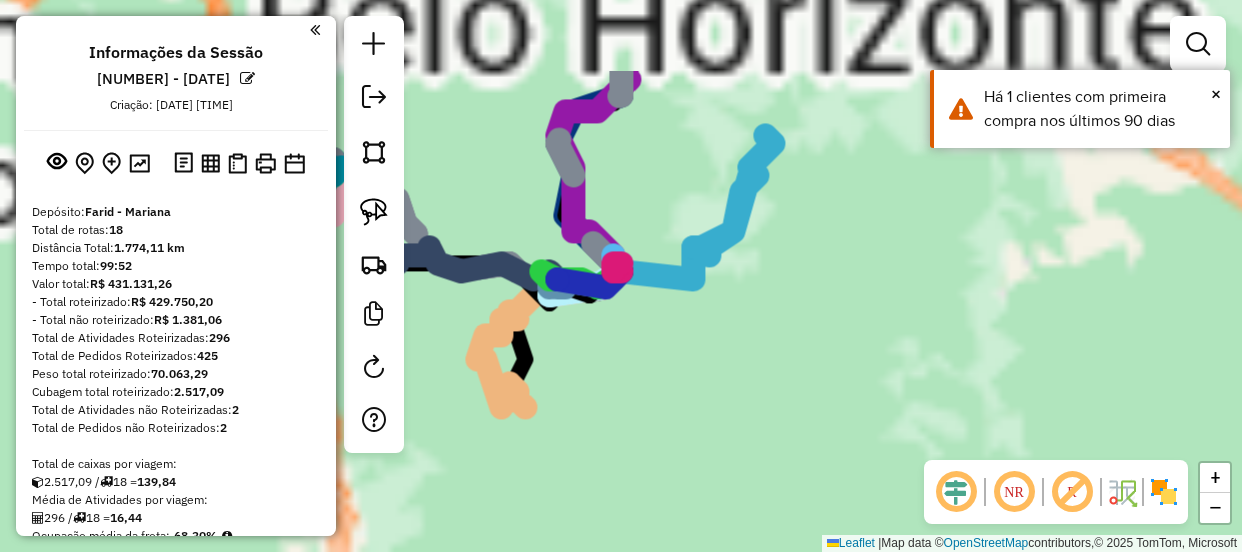 scroll, scrollTop: 0, scrollLeft: 0, axis: both 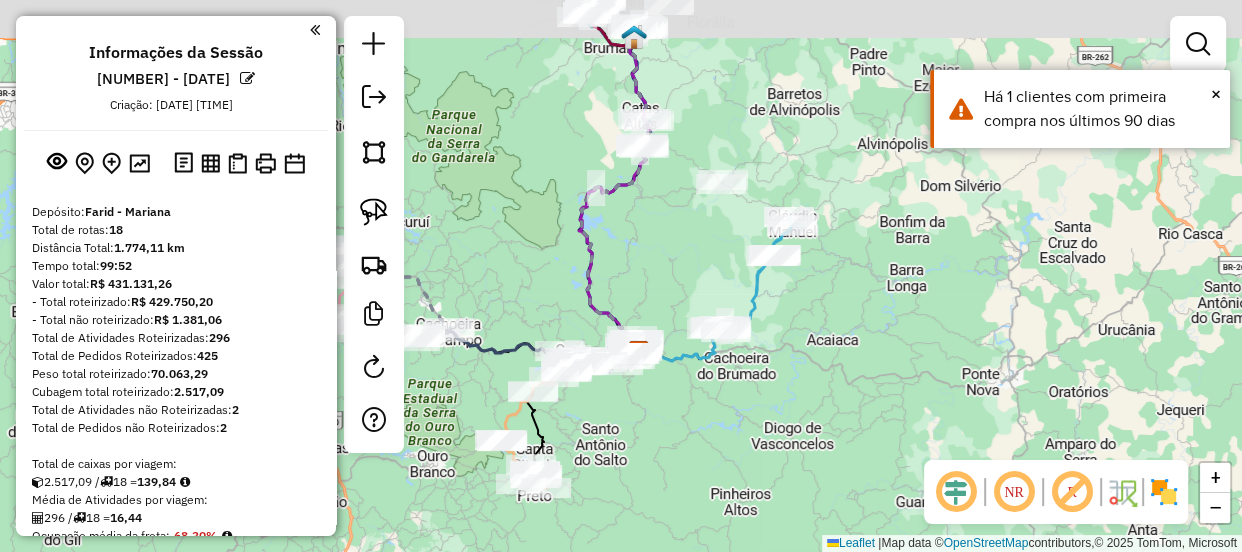 drag, startPoint x: 457, startPoint y: 164, endPoint x: 485, endPoint y: 242, distance: 82.8734 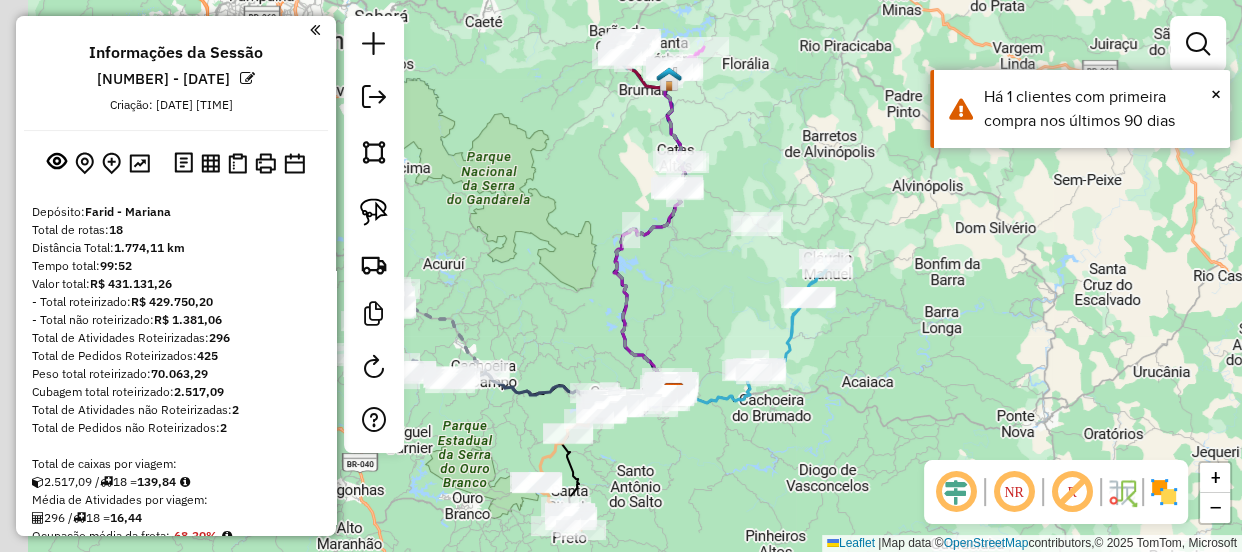 drag, startPoint x: 485, startPoint y: 242, endPoint x: 553, endPoint y: 269, distance: 73.1642 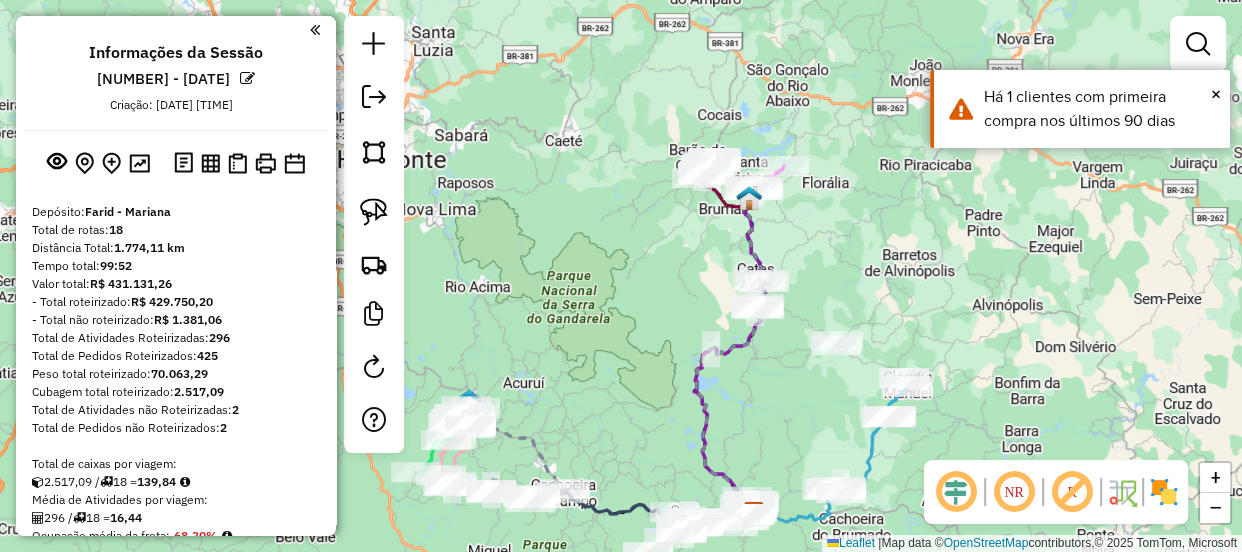 drag, startPoint x: 556, startPoint y: 274, endPoint x: 574, endPoint y: 292, distance: 25.455845 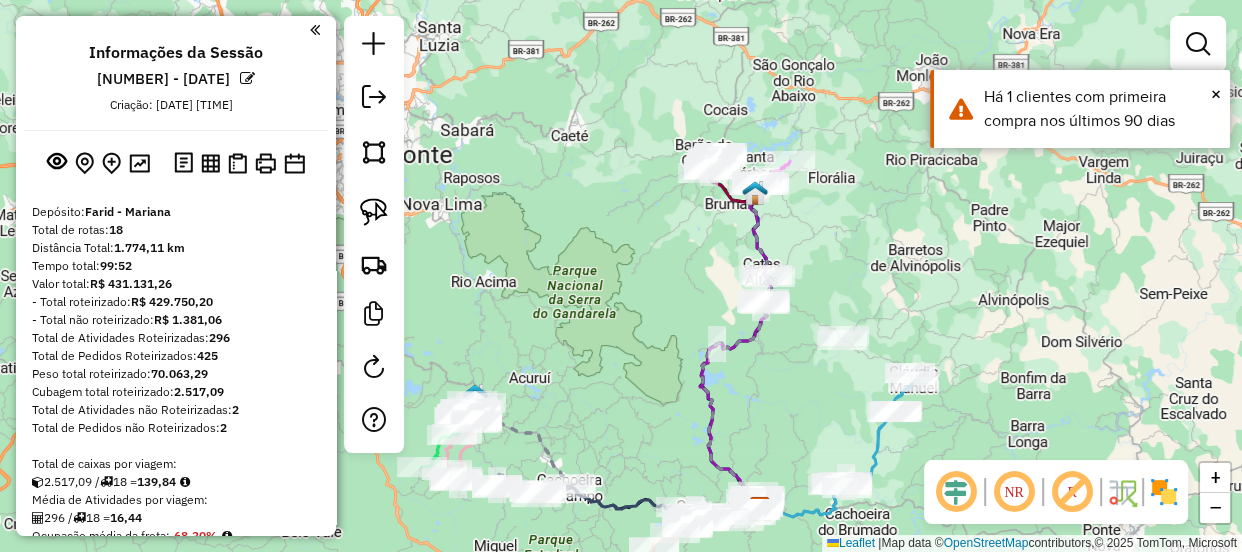 drag, startPoint x: 556, startPoint y: 314, endPoint x: 660, endPoint y: 218, distance: 141.53445 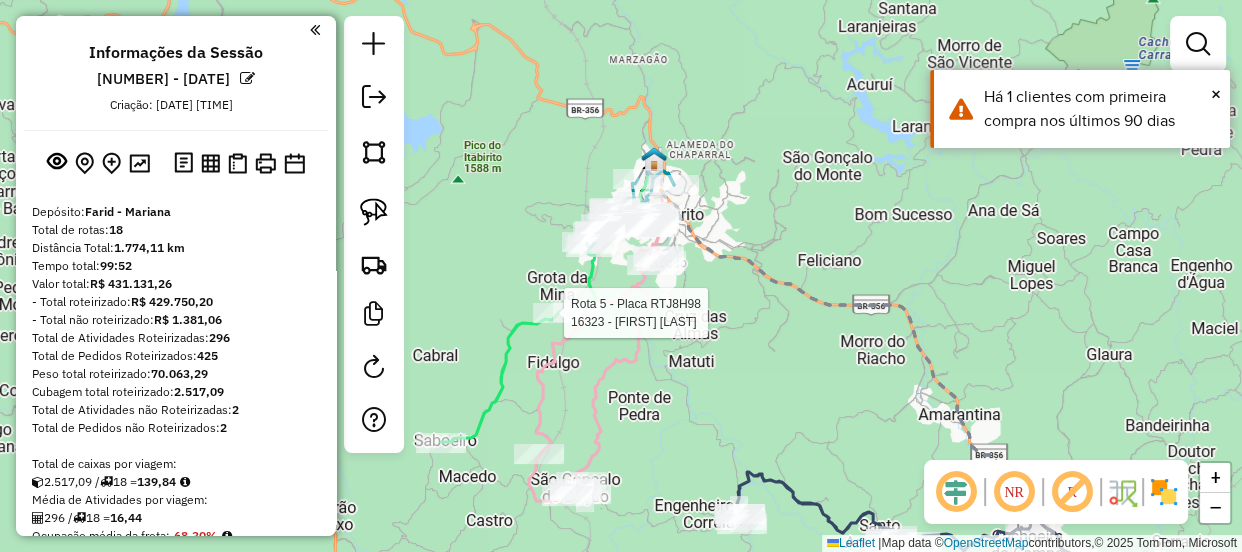 select on "**********" 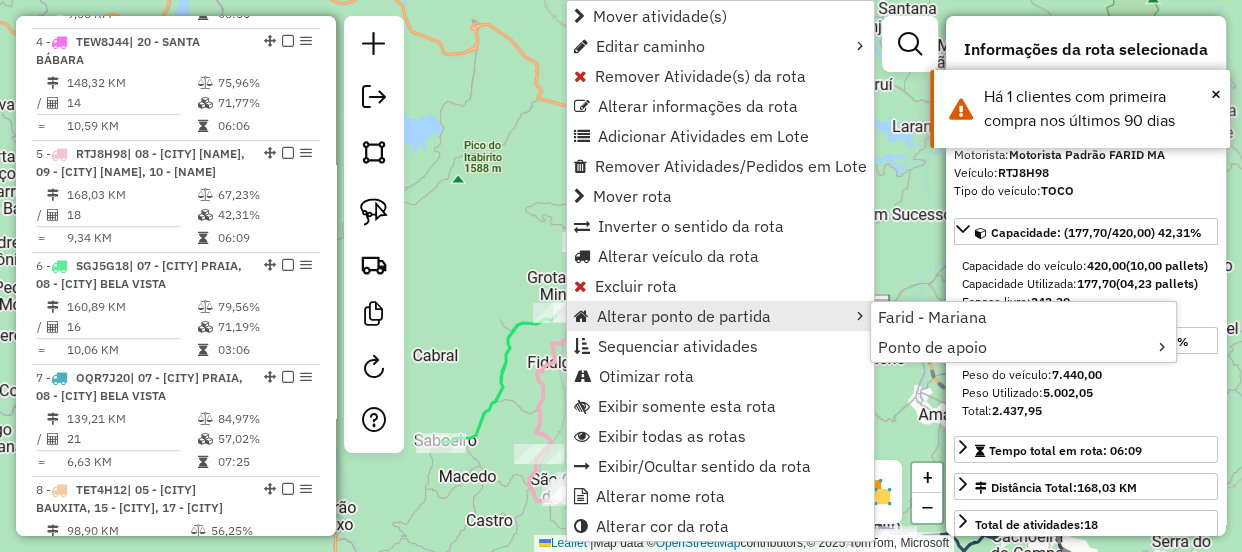 scroll, scrollTop: 1247, scrollLeft: 0, axis: vertical 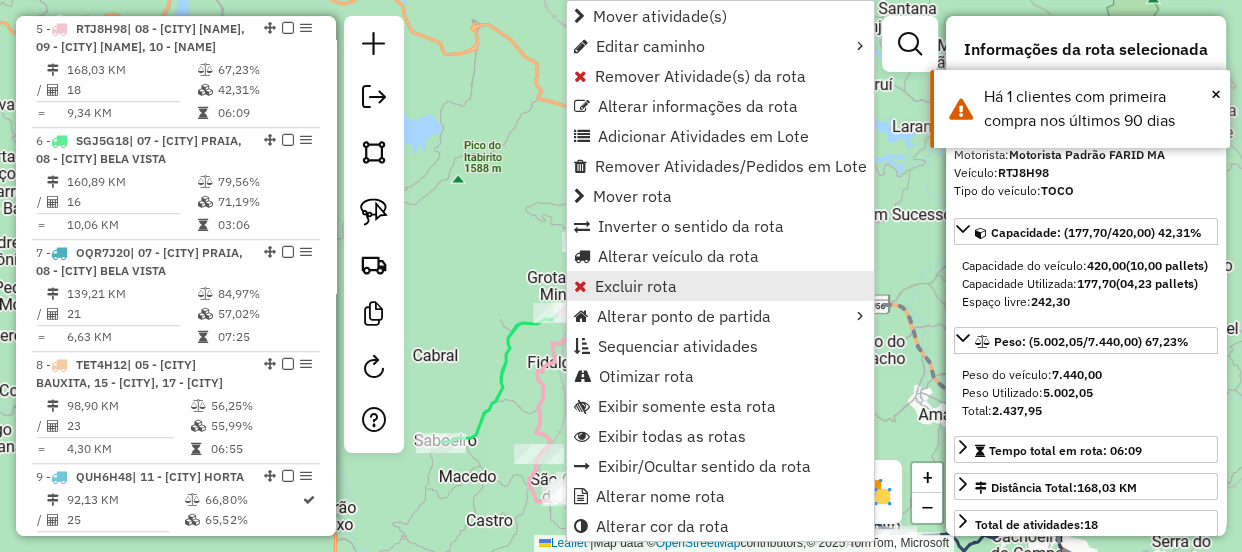 click on "Excluir rota" at bounding box center [636, 286] 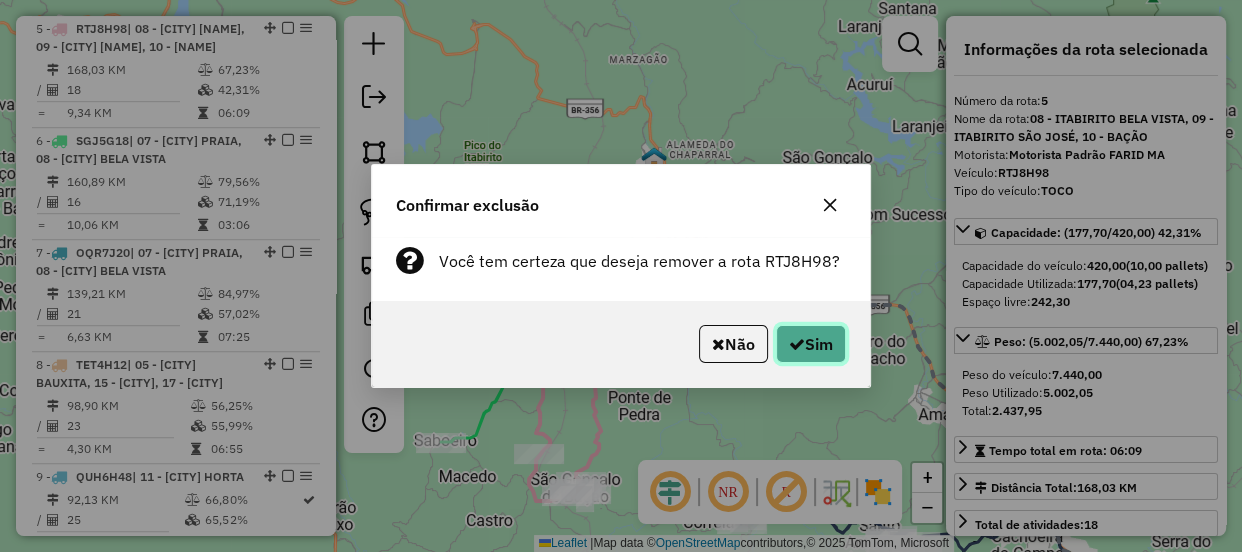 click on "Sim" 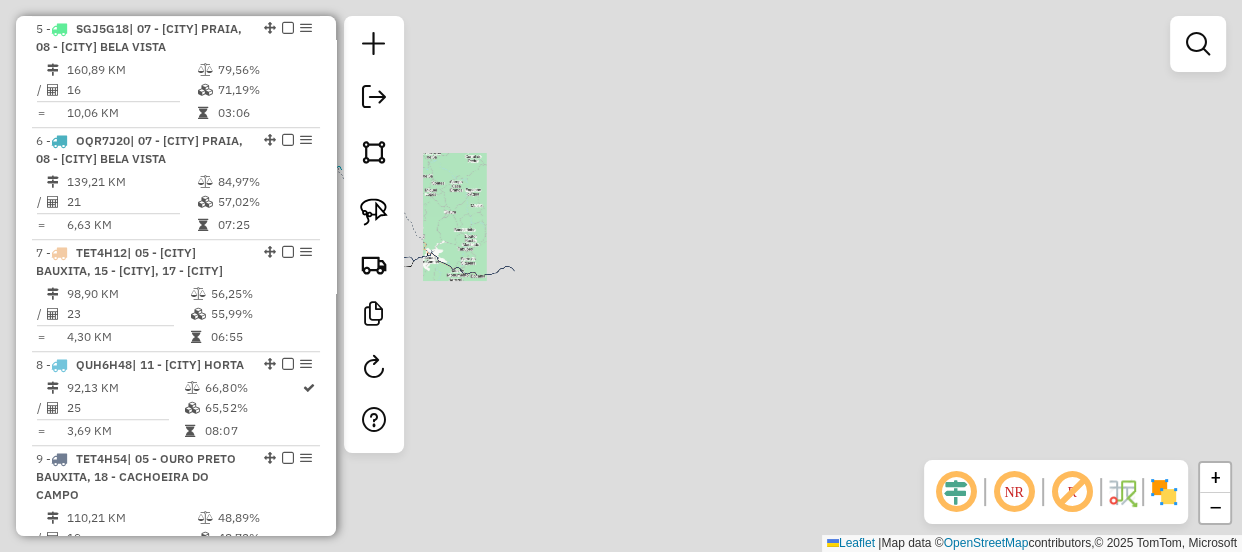scroll, scrollTop: 1117, scrollLeft: 0, axis: vertical 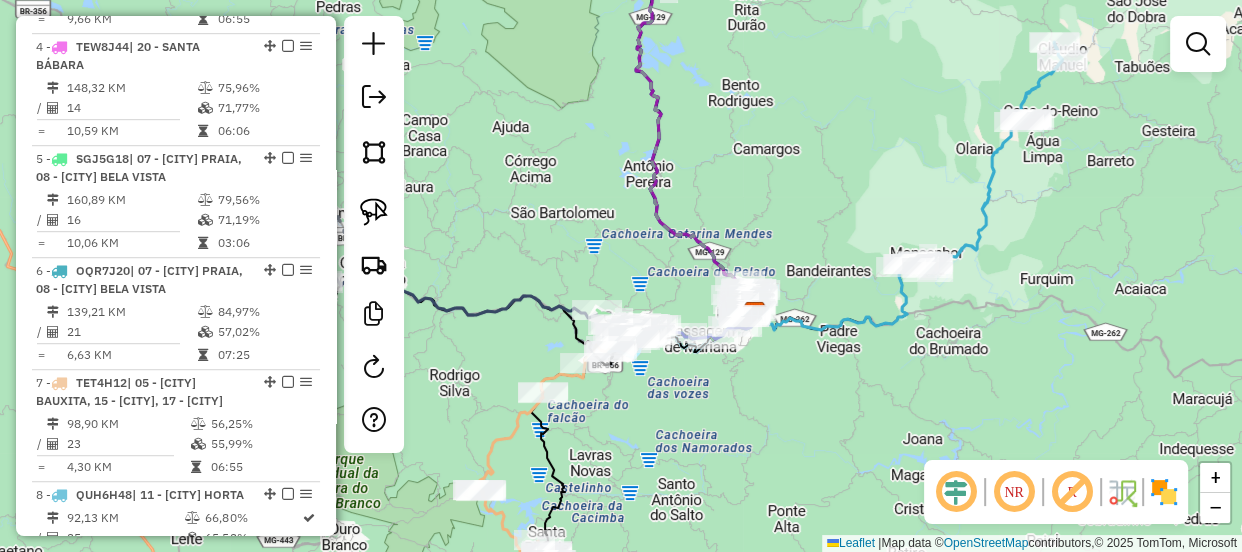 drag, startPoint x: 607, startPoint y: 270, endPoint x: 788, endPoint y: 320, distance: 187.77913 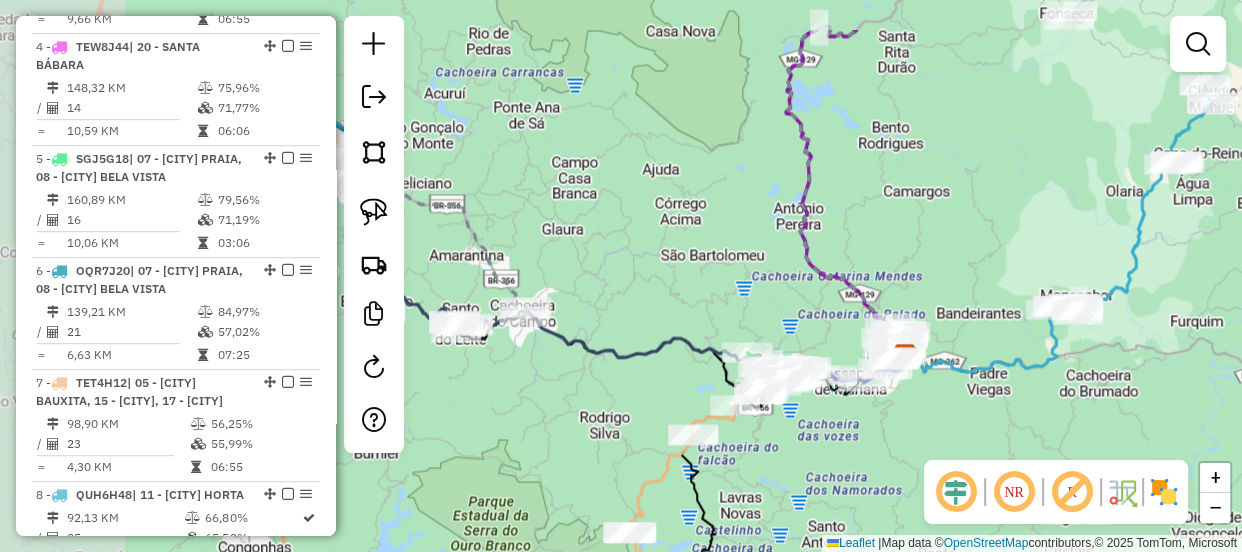 drag, startPoint x: 592, startPoint y: 255, endPoint x: 888, endPoint y: 320, distance: 303.0528 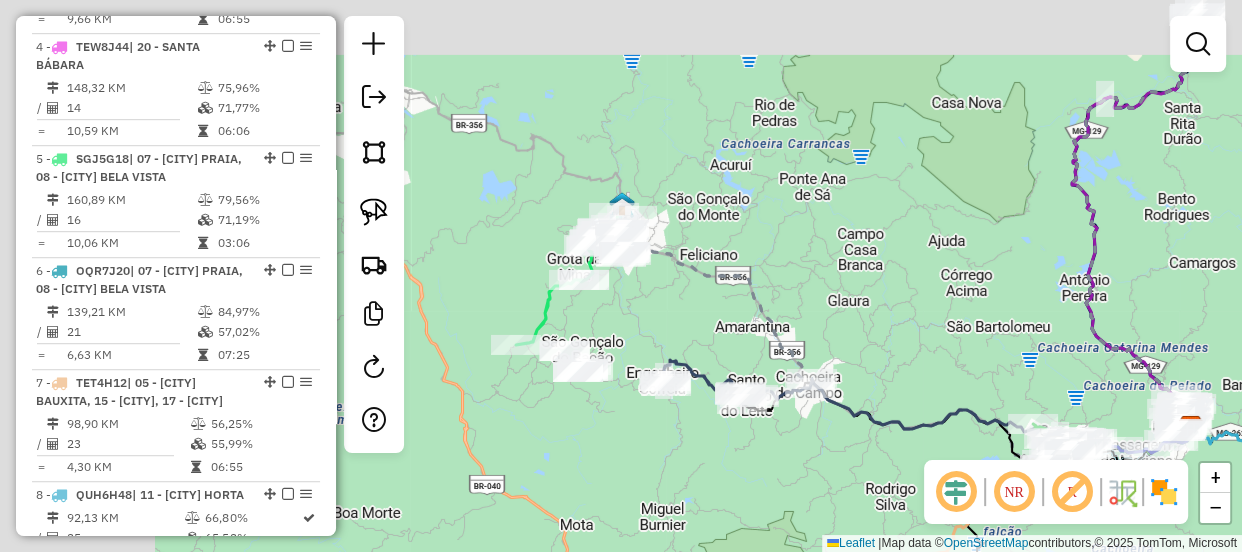 click 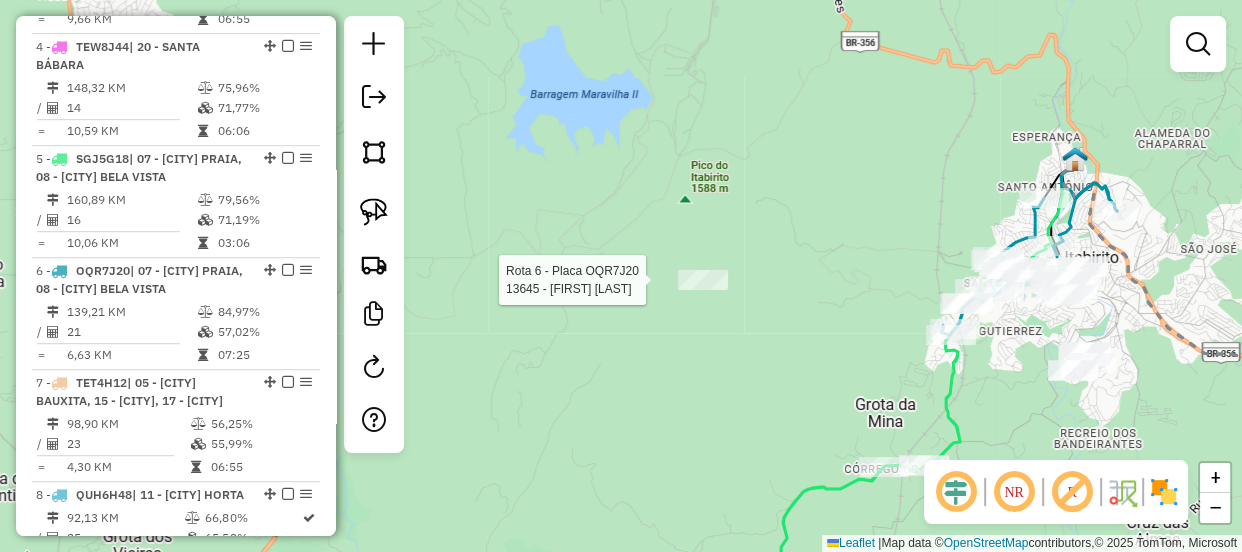click 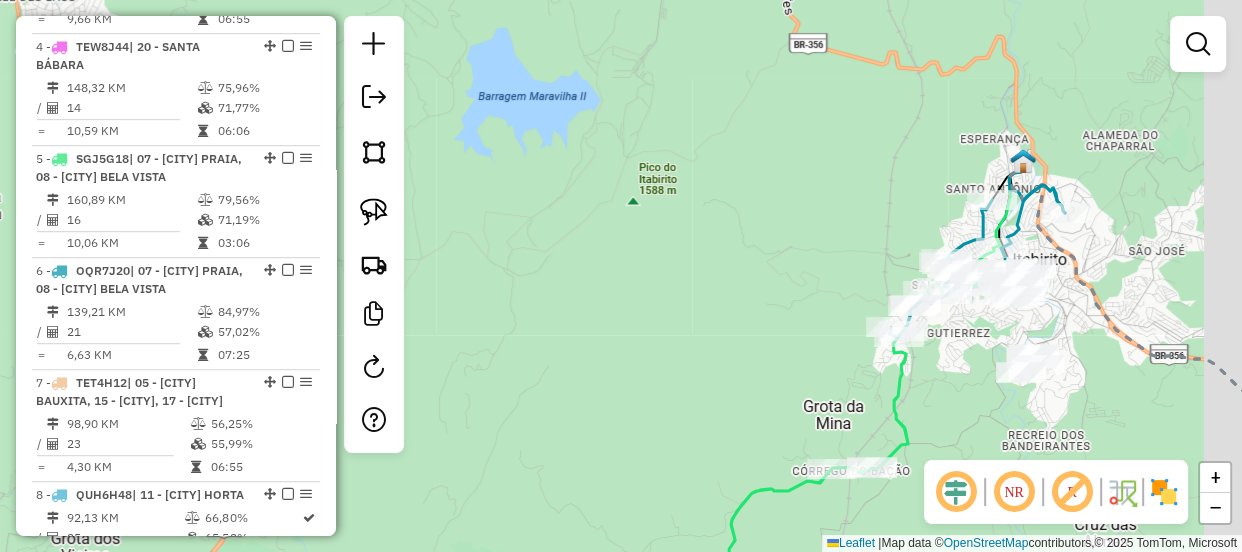drag, startPoint x: 899, startPoint y: 380, endPoint x: 753, endPoint y: 368, distance: 146.49232 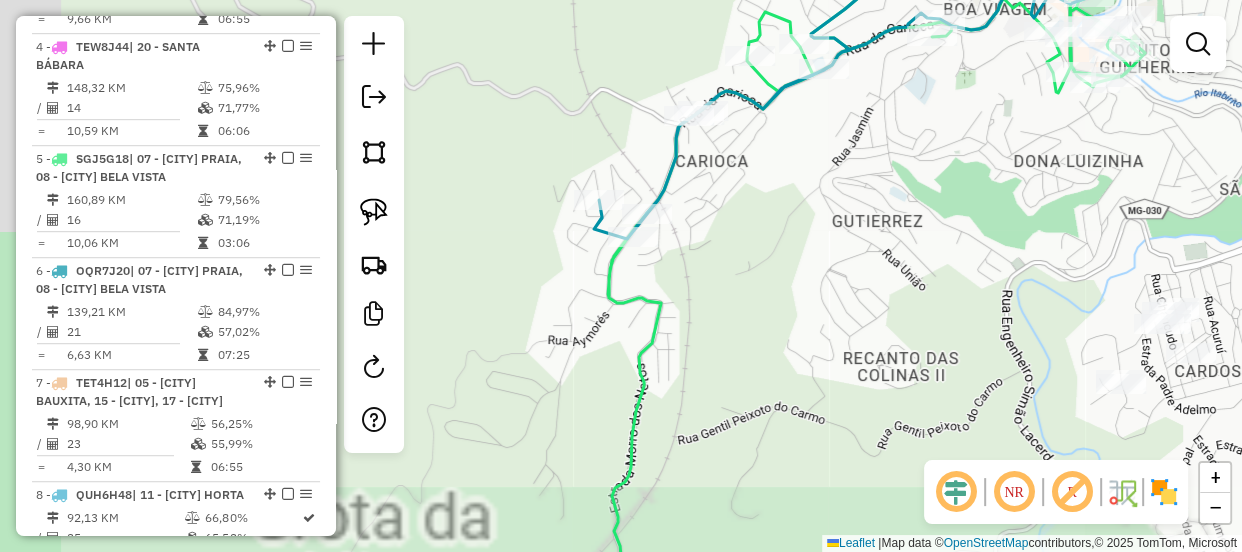 drag, startPoint x: 664, startPoint y: 310, endPoint x: 790, endPoint y: 323, distance: 126.66886 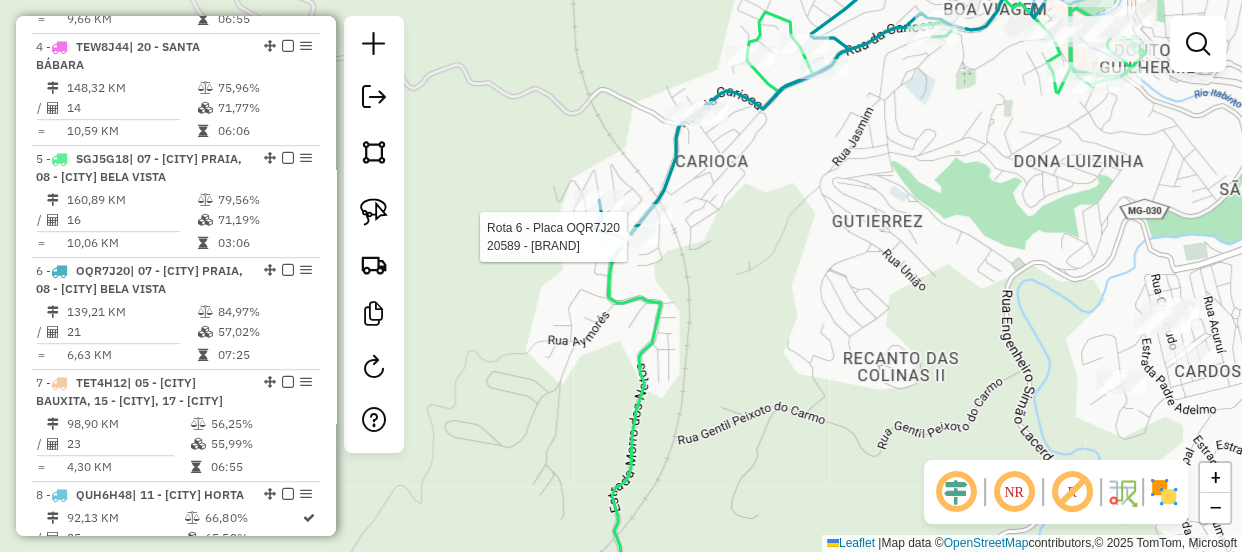 select on "**********" 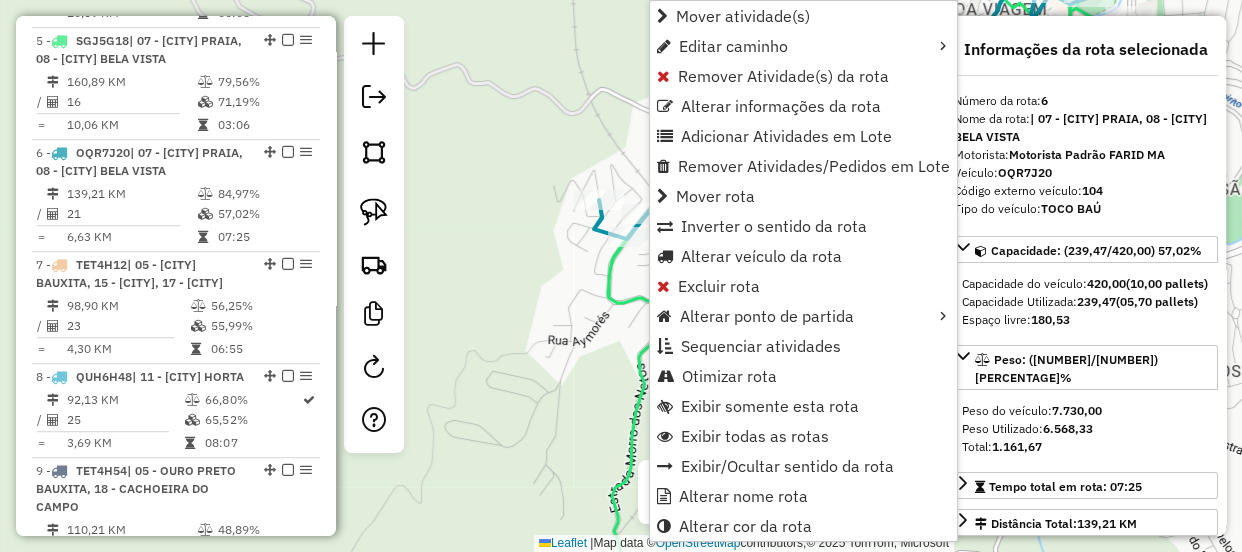 scroll, scrollTop: 1358, scrollLeft: 0, axis: vertical 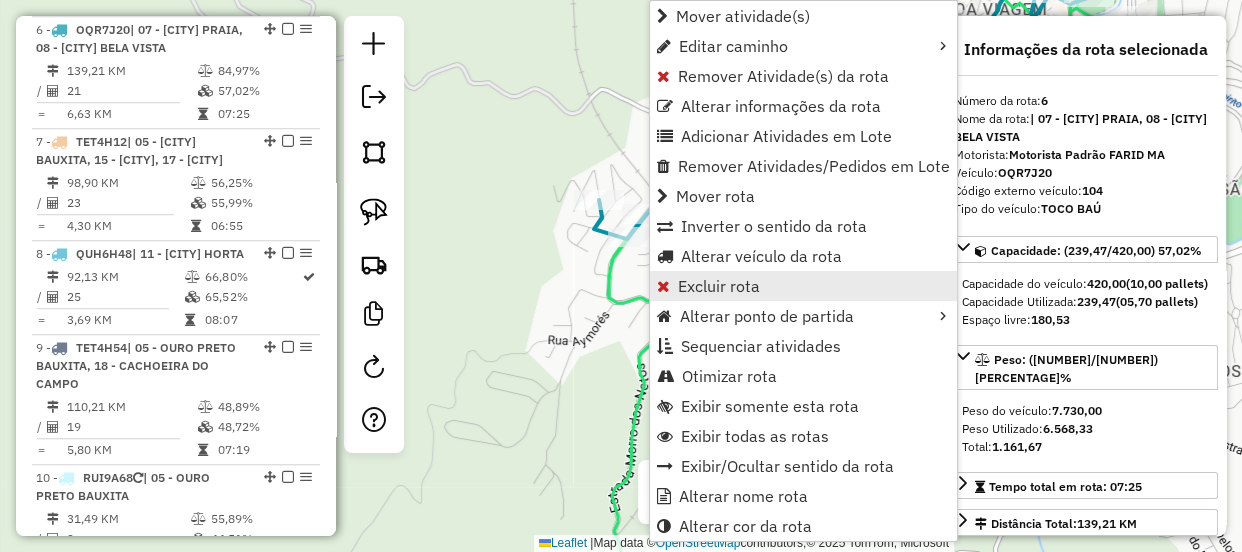 click on "Excluir rota" at bounding box center (719, 286) 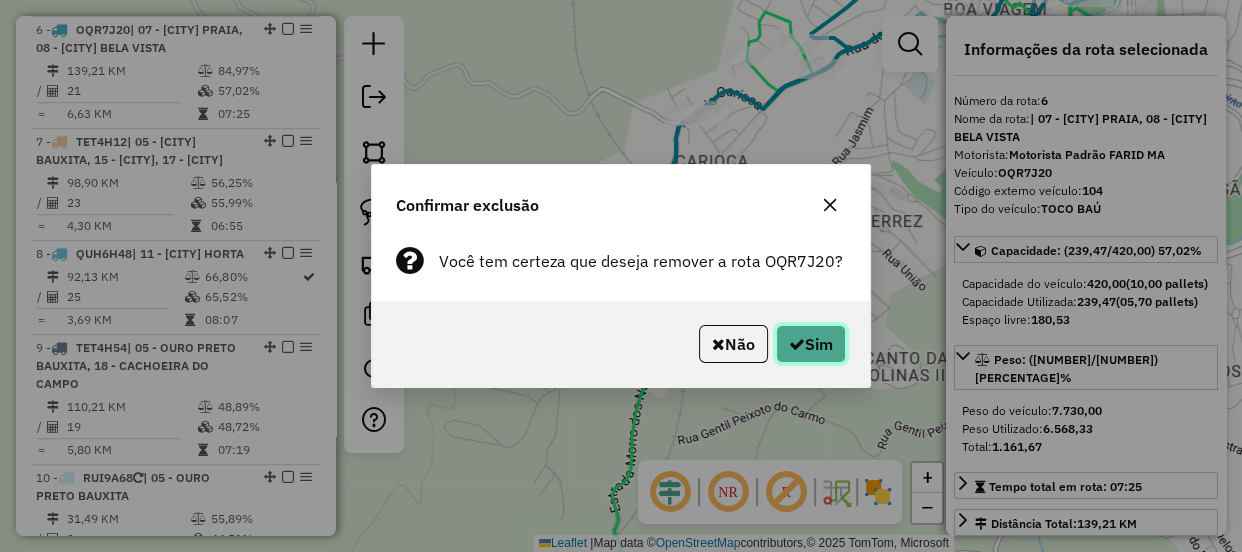 click on "Sim" 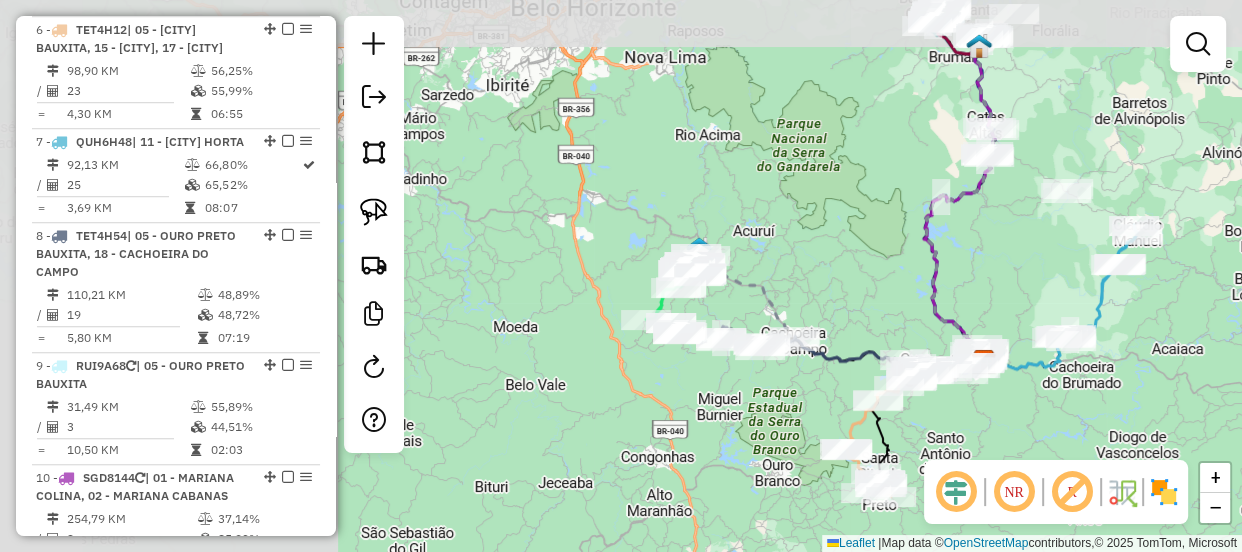 drag, startPoint x: 516, startPoint y: 202, endPoint x: 870, endPoint y: 286, distance: 363.82962 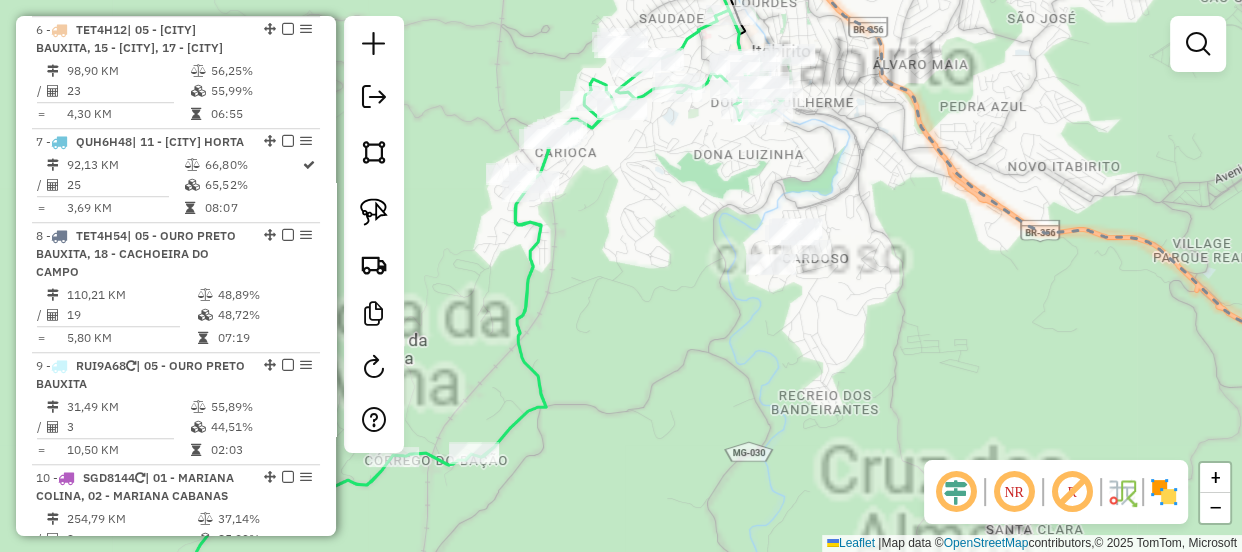 drag, startPoint x: 775, startPoint y: 169, endPoint x: 748, endPoint y: 312, distance: 145.52663 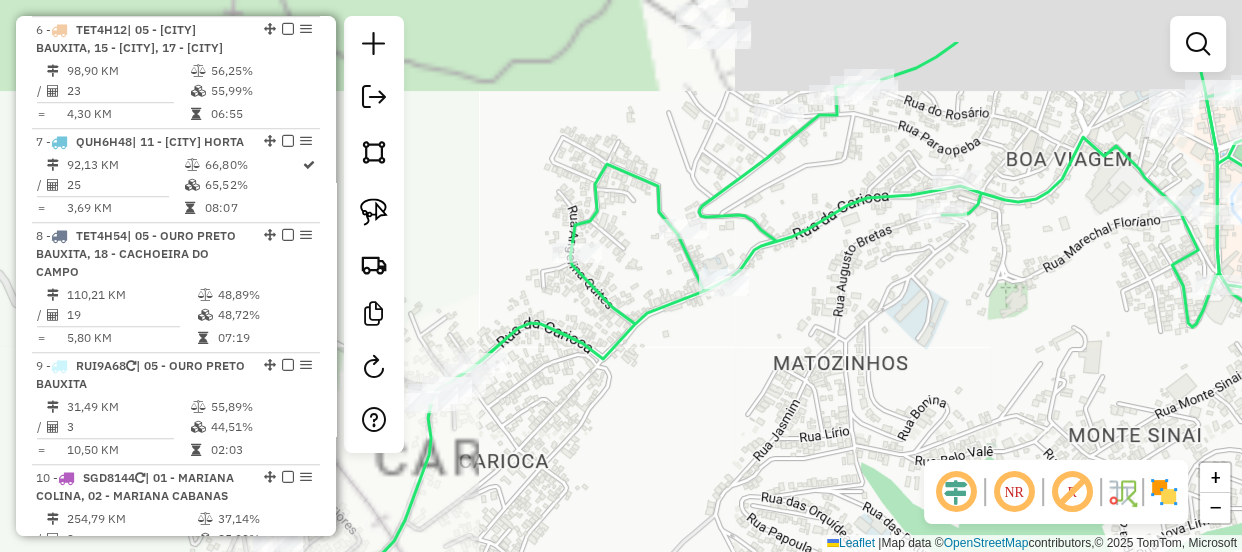 drag, startPoint x: 613, startPoint y: 289, endPoint x: 723, endPoint y: 372, distance: 137.80058 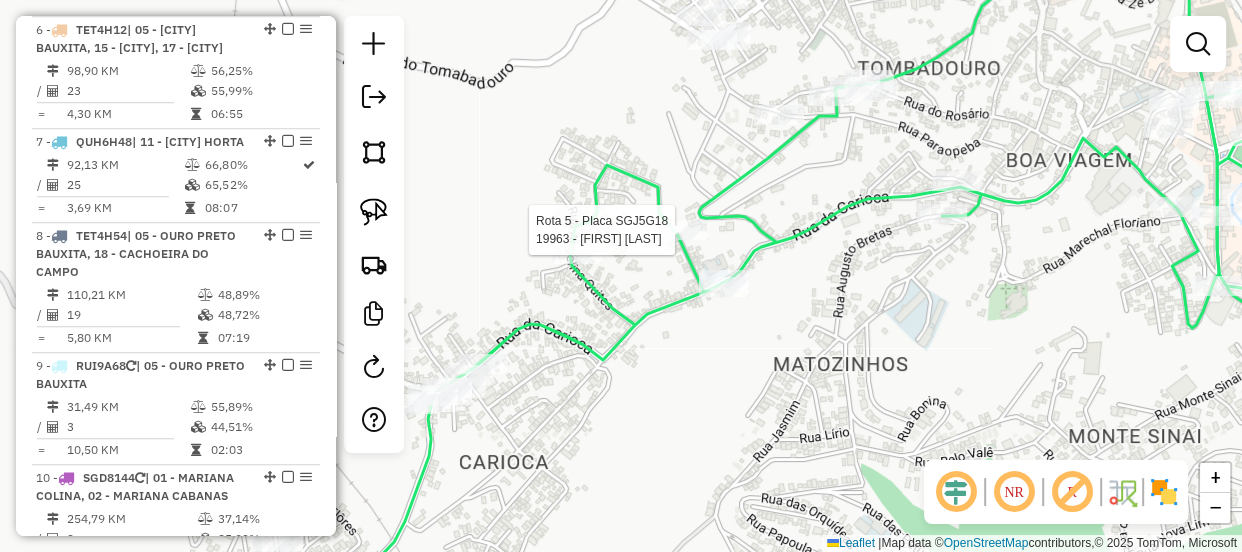 select on "**********" 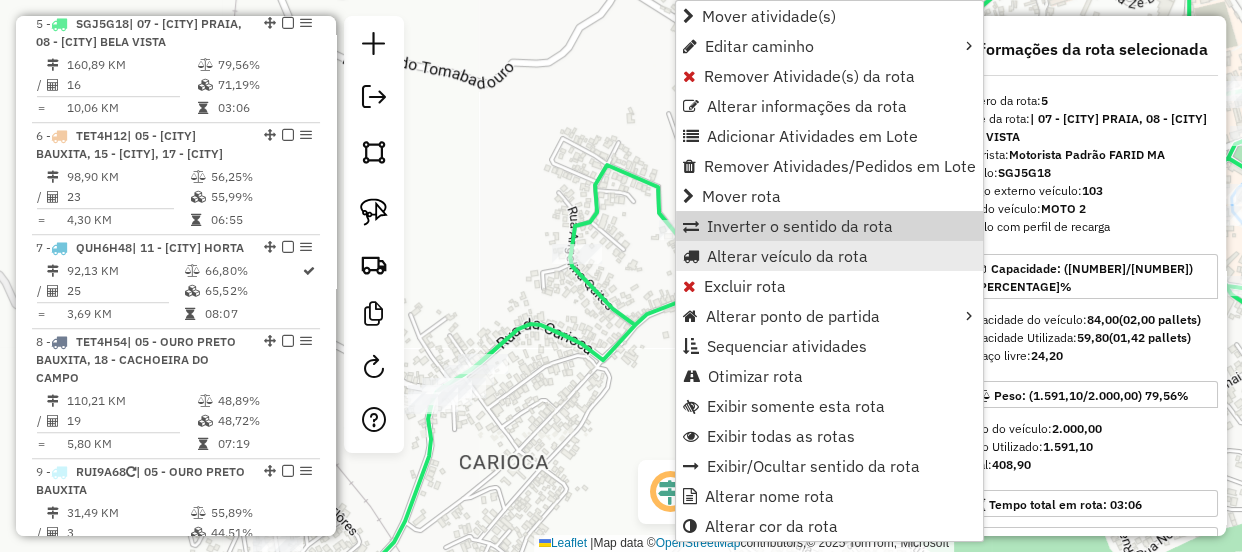 scroll, scrollTop: 1247, scrollLeft: 0, axis: vertical 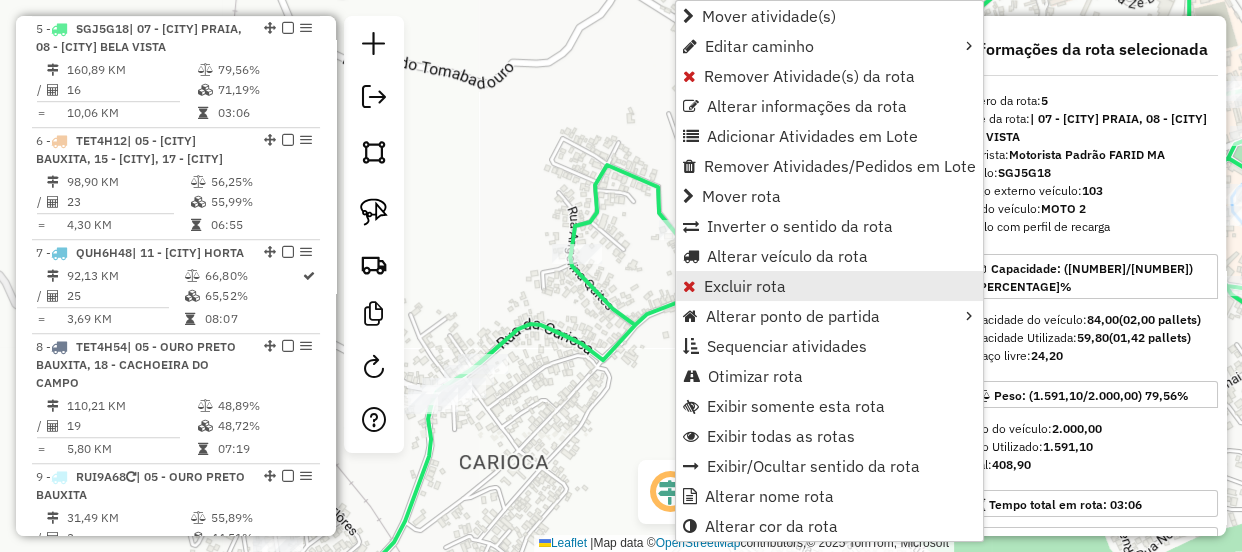 click on "Excluir rota" at bounding box center [829, 286] 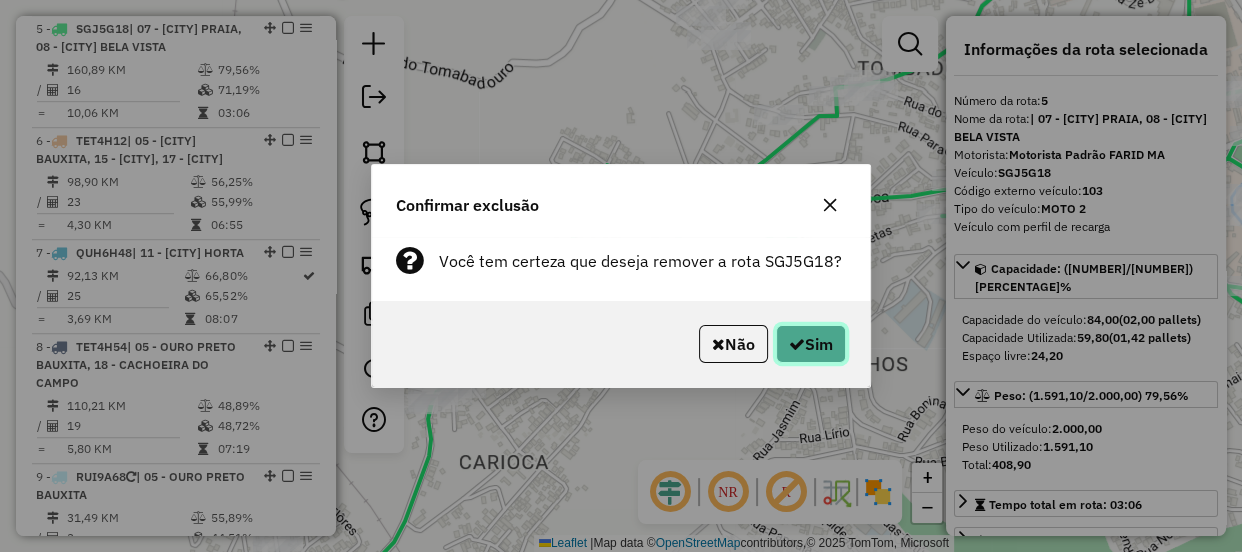 click on "Sim" 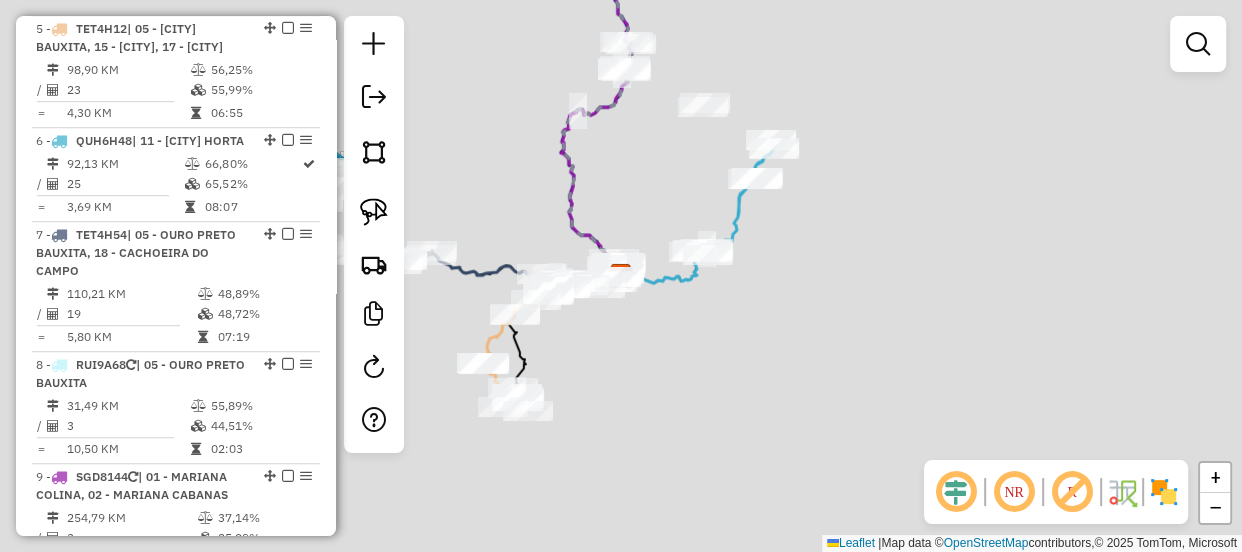 scroll, scrollTop: 1135, scrollLeft: 0, axis: vertical 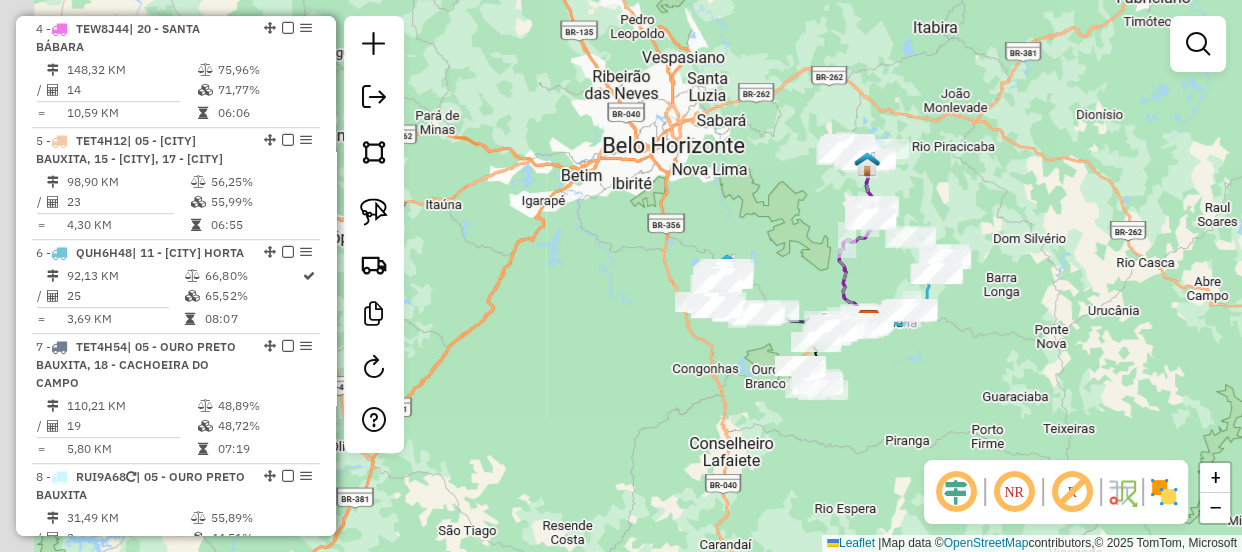 drag, startPoint x: 850, startPoint y: 374, endPoint x: 863, endPoint y: 374, distance: 13 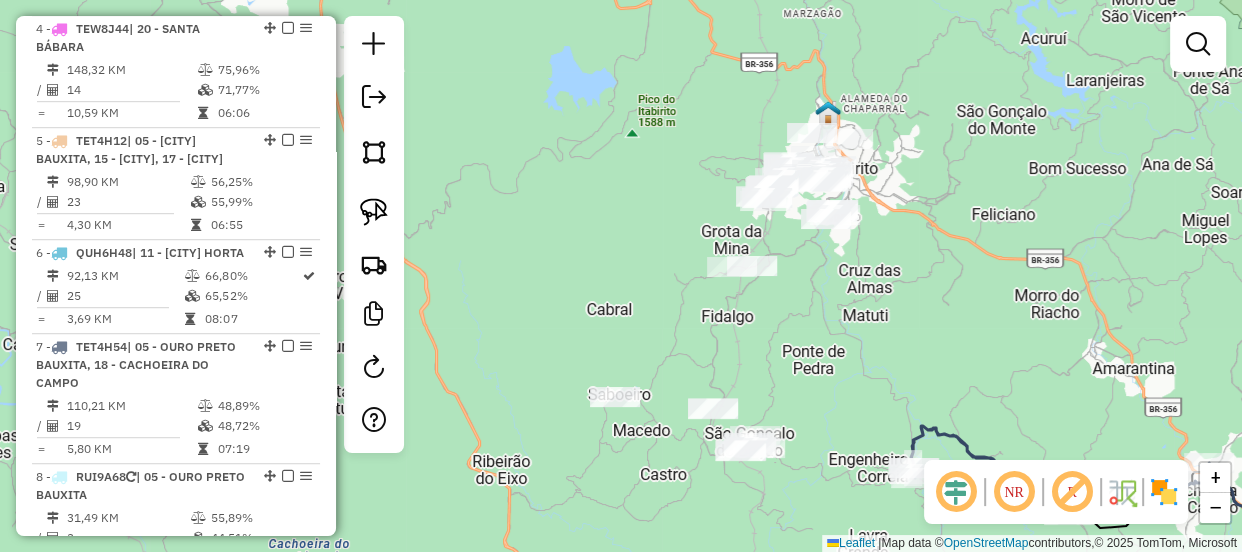drag, startPoint x: 859, startPoint y: 252, endPoint x: 810, endPoint y: 321, distance: 84.6286 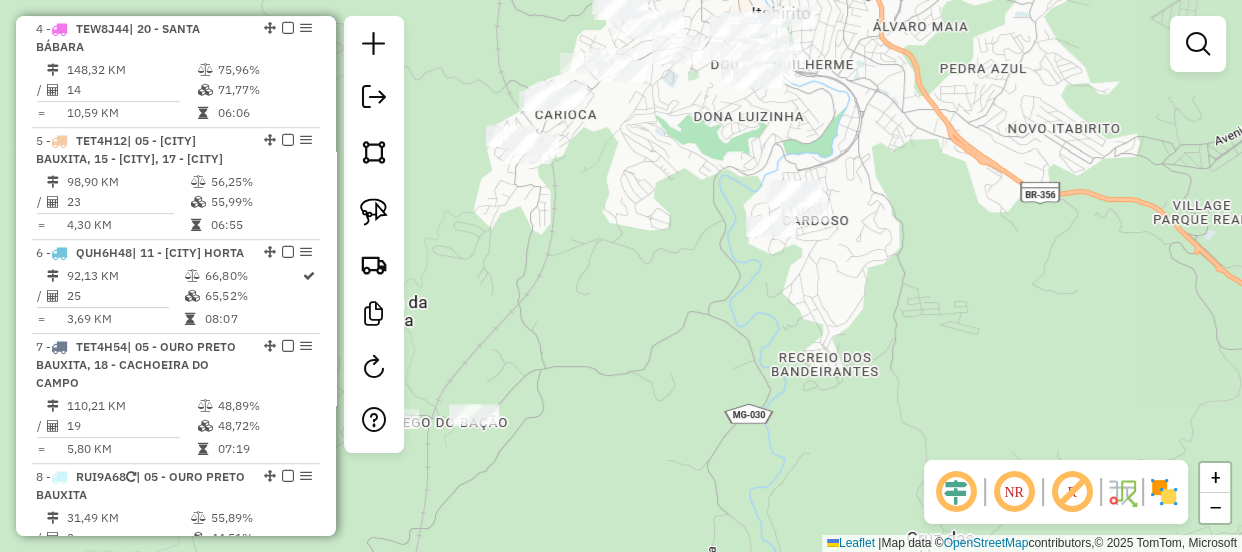 drag, startPoint x: 779, startPoint y: 284, endPoint x: 955, endPoint y: 245, distance: 180.26924 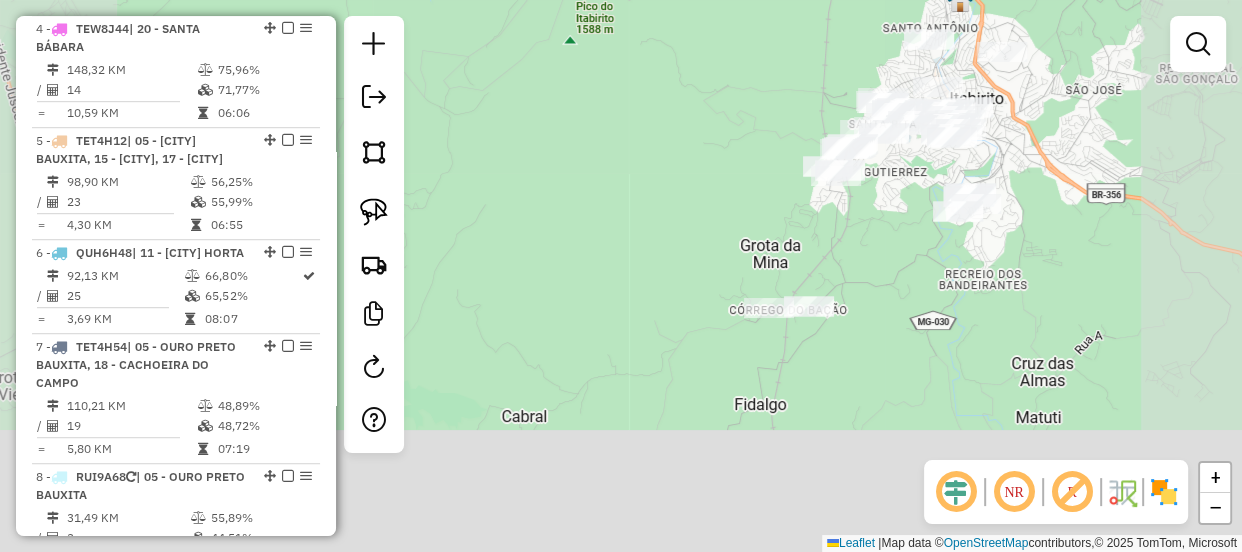 click on "Janela de atendimento Grade de atendimento Capacidade Transportadoras Veículos Cliente Pedidos  Rotas Selecione os dias de semana para filtrar as janelas de atendimento  Seg   Ter   Qua   Qui   Sex   Sáb   Dom  Informe o período da janela de atendimento: De: Até:  Filtrar exatamente a janela do cliente  Considerar janela de atendimento padrão  Selecione os dias de semana para filtrar as grades de atendimento  Seg   Ter   Qua   Qui   Sex   Sáb   Dom   Considerar clientes sem dia de atendimento cadastrado  Clientes fora do dia de atendimento selecionado Filtrar as atividades entre os valores definidos abaixo:  Peso mínimo:   Peso máximo:   Cubagem mínima:   Cubagem máxima:   De:   Até:  Filtrar as atividades entre o tempo de atendimento definido abaixo:  De:   Até:   Considerar capacidade total dos clientes não roteirizados Transportadora: Selecione um ou mais itens Tipo de veículo: Selecione um ou mais itens Veículo: Selecione um ou mais itens Motorista: Selecione um ou mais itens Nome: Rótulo:" 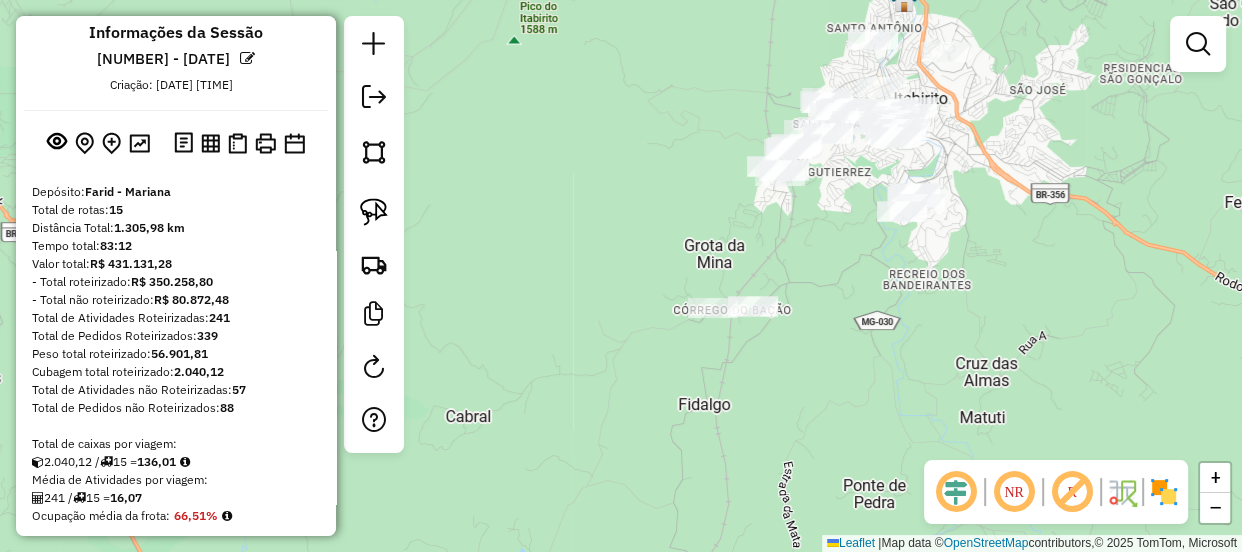 scroll, scrollTop: 0, scrollLeft: 0, axis: both 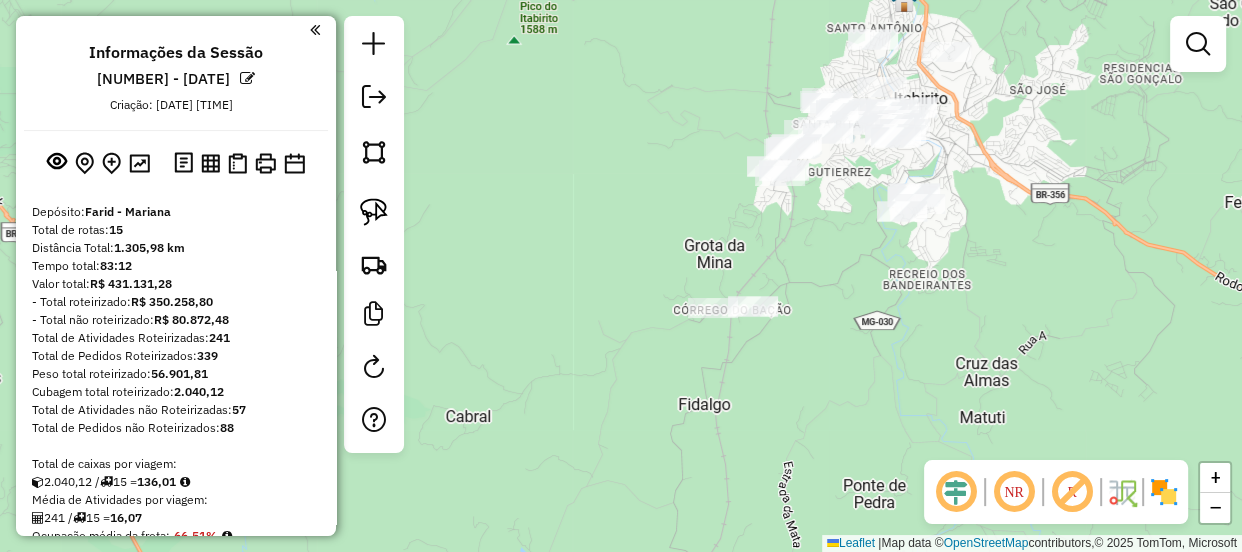 click on "Informações da Sessão [NUMBER] - [DATE]     Criação: [DATE] [TIME]   Depósito:  [NAME]  Total de rotas:  15  Distância Total:  1.305,98 km  Tempo total:  83:12  Valor total:  R$ 431.131,28  - Total roteirizado:  R$ 350.258,80  - Total não roteirizado:  R$ 80.872,48  Total de Atividades Roteirizadas:  241  Total de Pedidos Roteirizados:  339  Peso total roteirizado:  56.901,81  Cubagem total roteirizado:  2.040,12  Total de Atividades não Roteirizadas:  57  Total de Pedidos não Roteirizados:  88 Total de caixas por viagem:  2.040,12 /   15 =  136,01 Média de Atividades por viagem:  241 /   15 =  16,07 Ocupação média da frota:  66,51%   Rotas improdutivas:  2  Rotas vários dias:  0  Clientes Priorizados NR:  0  Transportadoras  Rotas  Recargas: 9   Ver rotas   Ver veículos  Finalizar todas as rotas   1 -       TEJ8B39   | 25 - [CITY]  157,85 KM   54,40%  /  15   35,35%     =  10,52 KM   07:15   2 -       RUQ7F89   | 25 - [CITY]  158,48 KM   37,54%  /  26     =" at bounding box center (176, 276) 